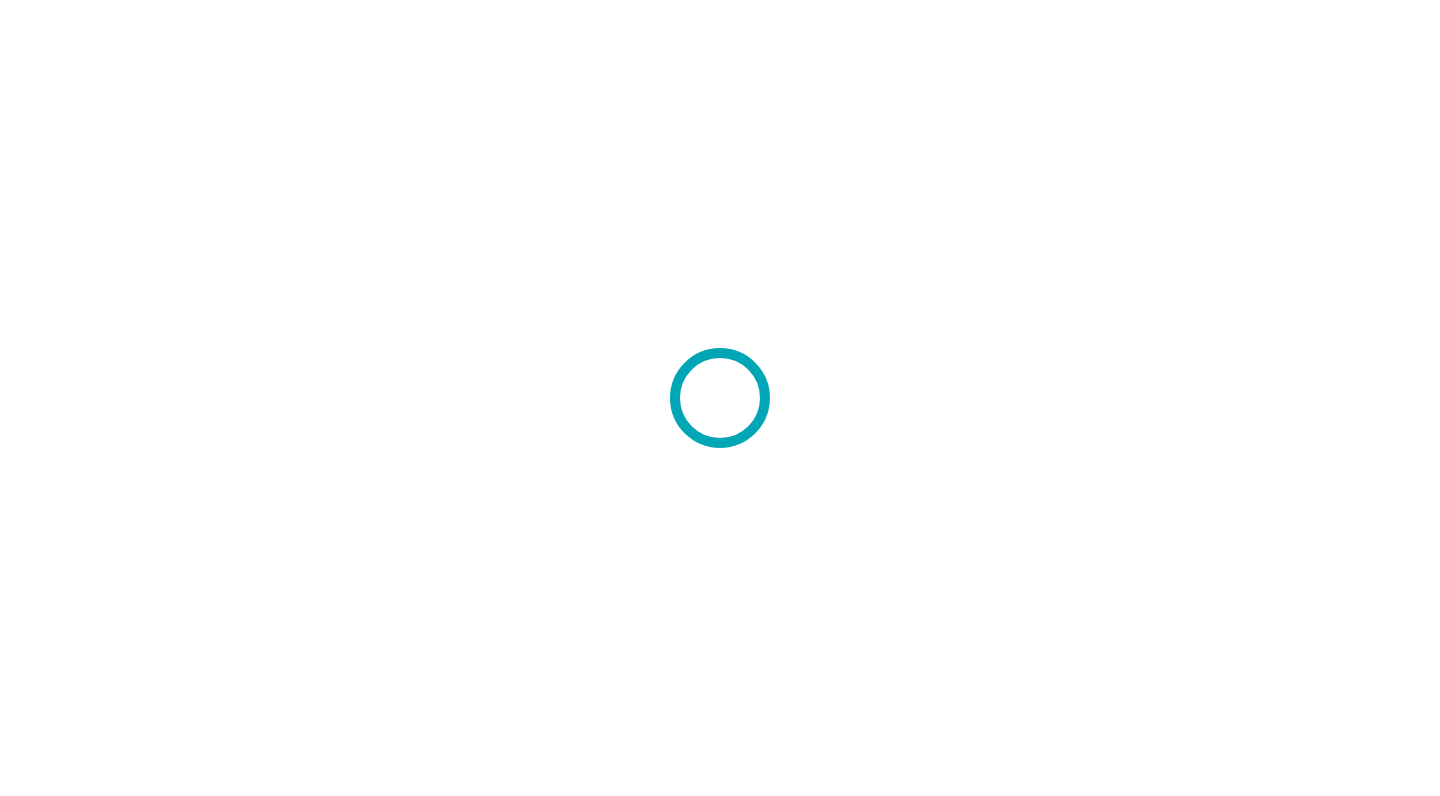 scroll, scrollTop: 0, scrollLeft: 0, axis: both 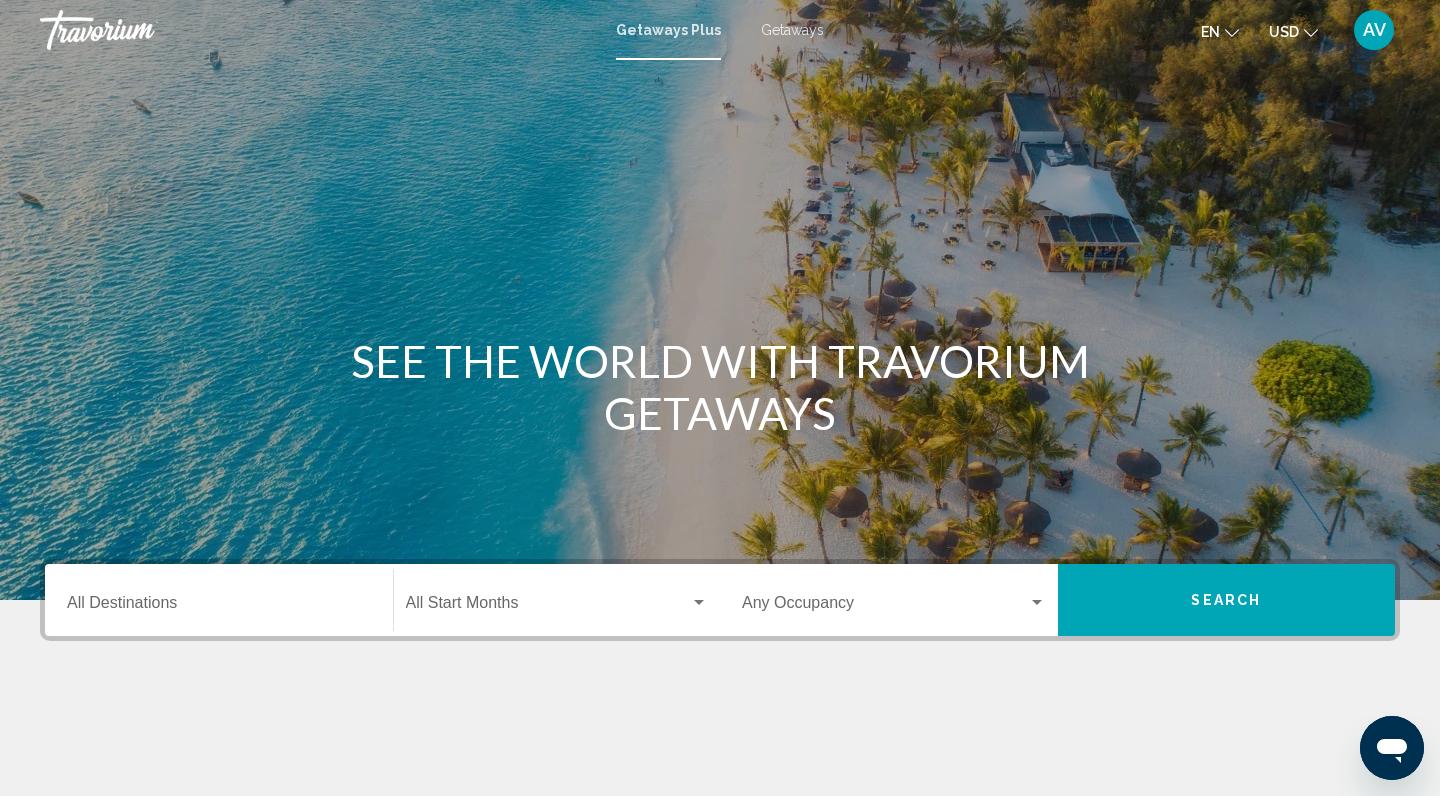 click on "Destination All Destinations" at bounding box center [219, 607] 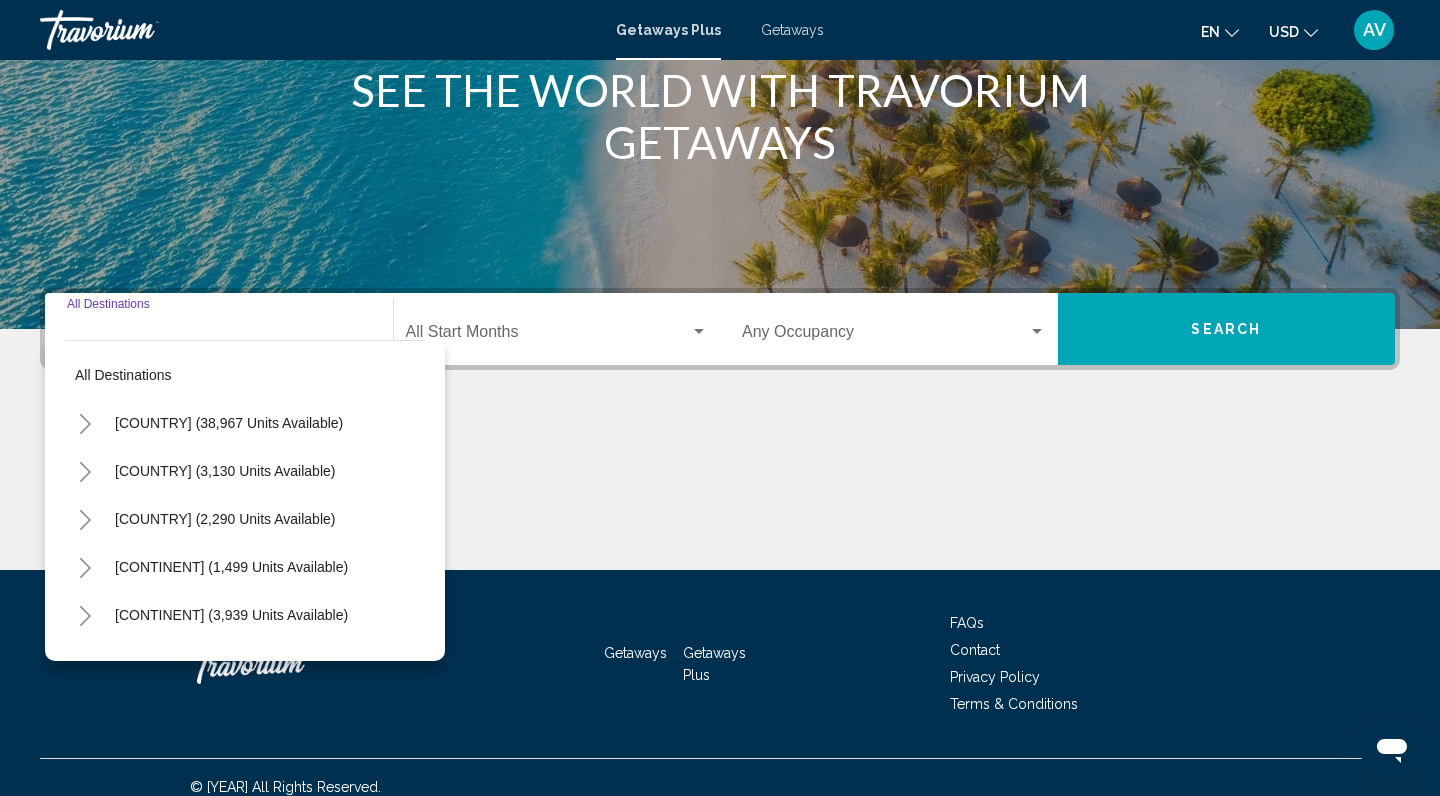scroll, scrollTop: 290, scrollLeft: 0, axis: vertical 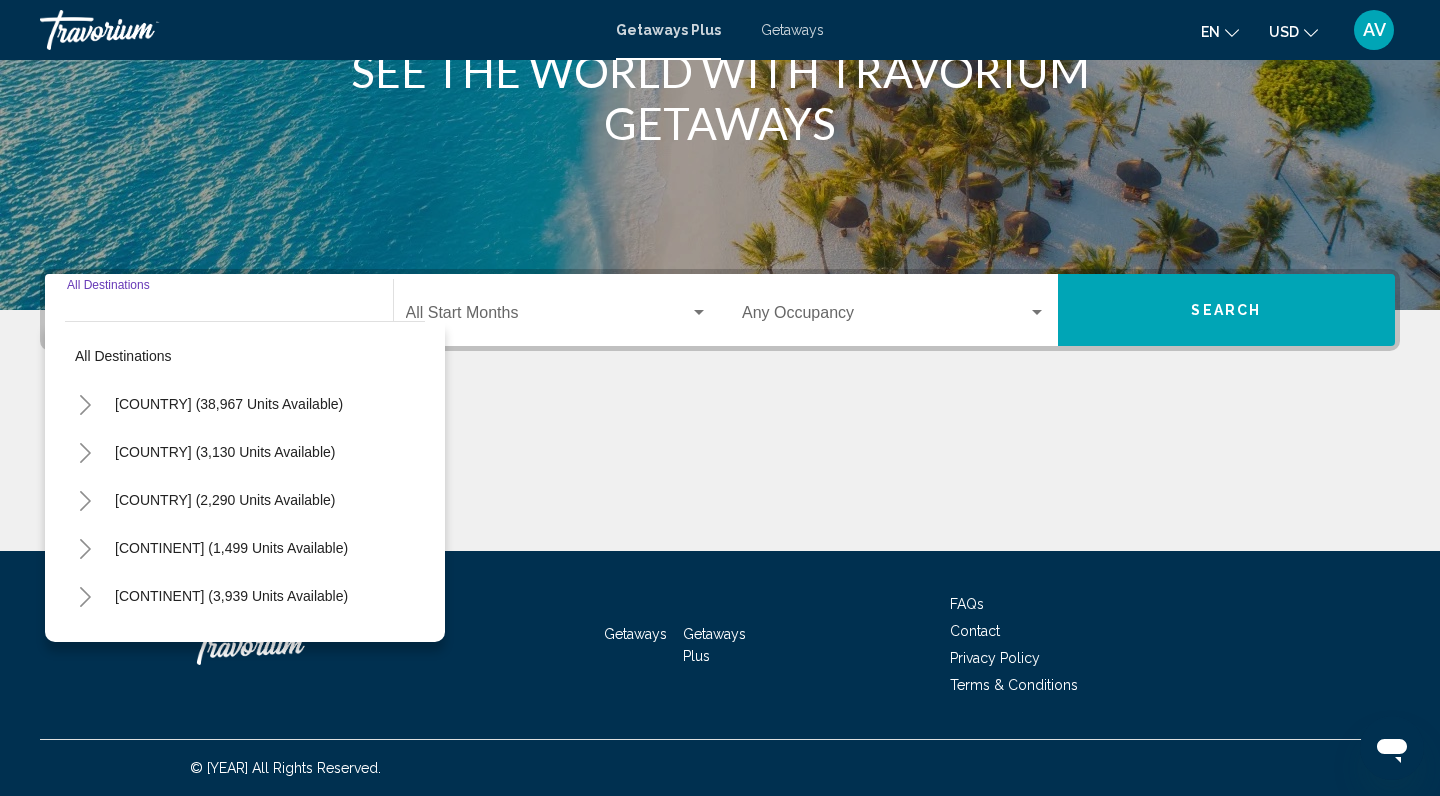 click at bounding box center (85, 405) 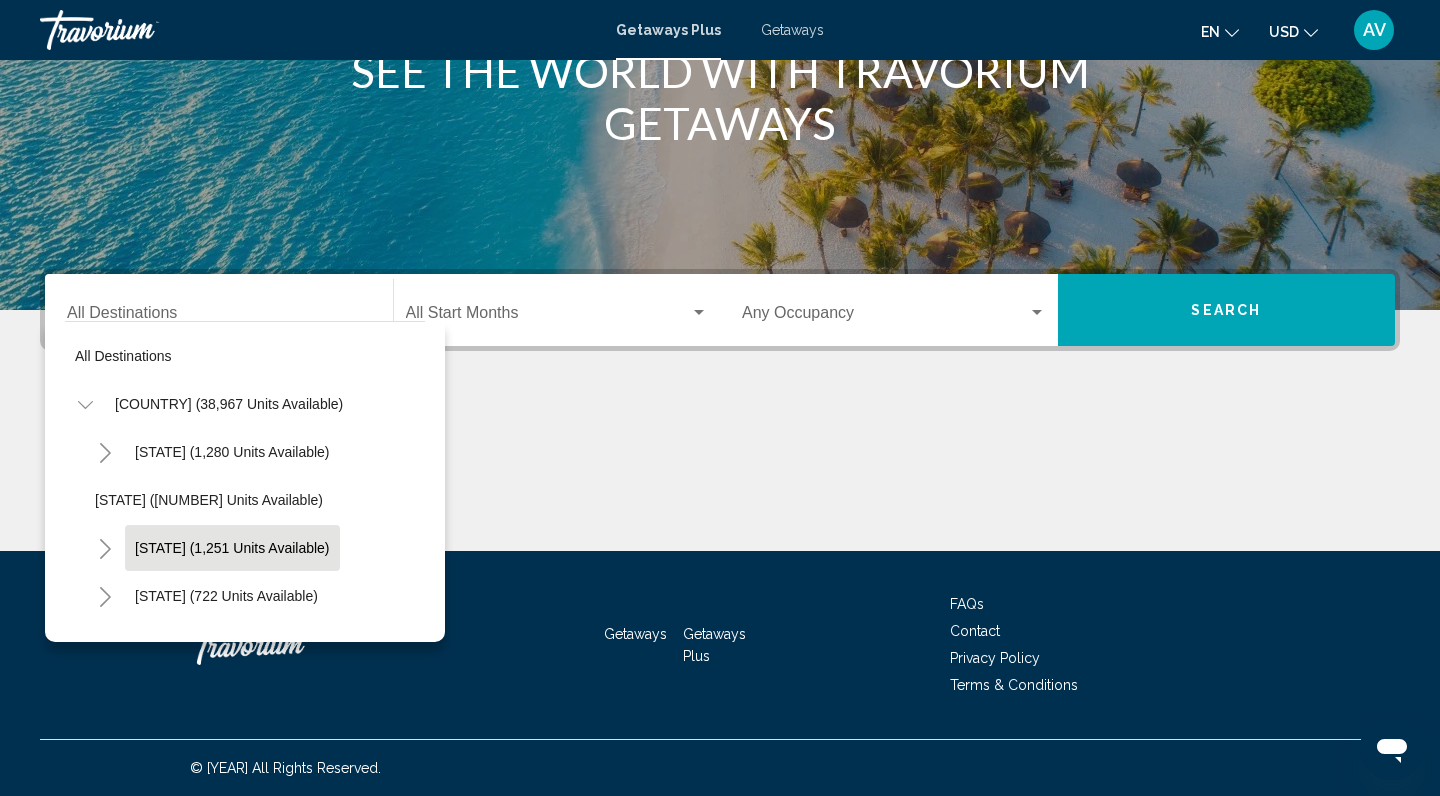 scroll, scrollTop: 290, scrollLeft: 0, axis: vertical 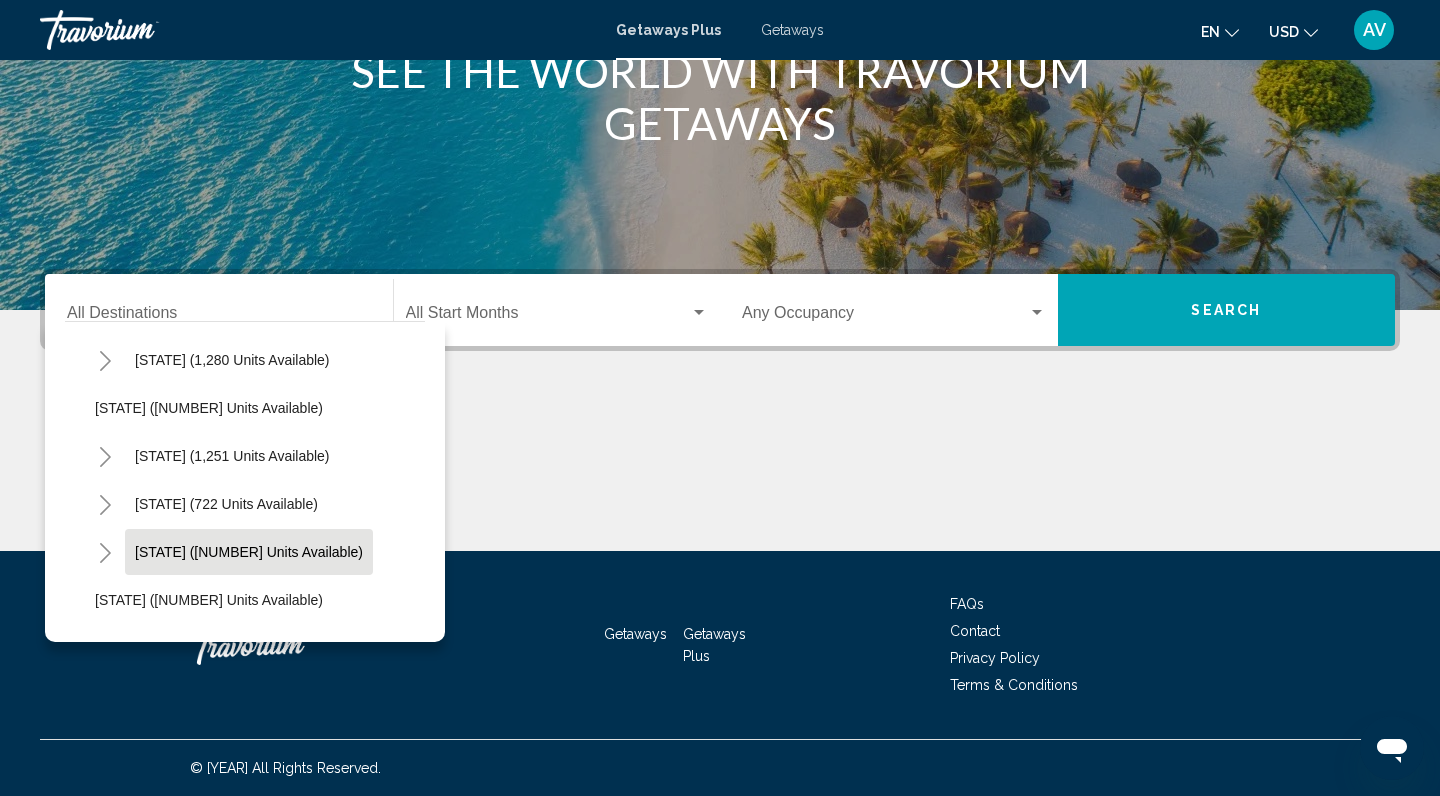 click on "[STATE] ([NUMBER] units available)" at bounding box center (232, 360) 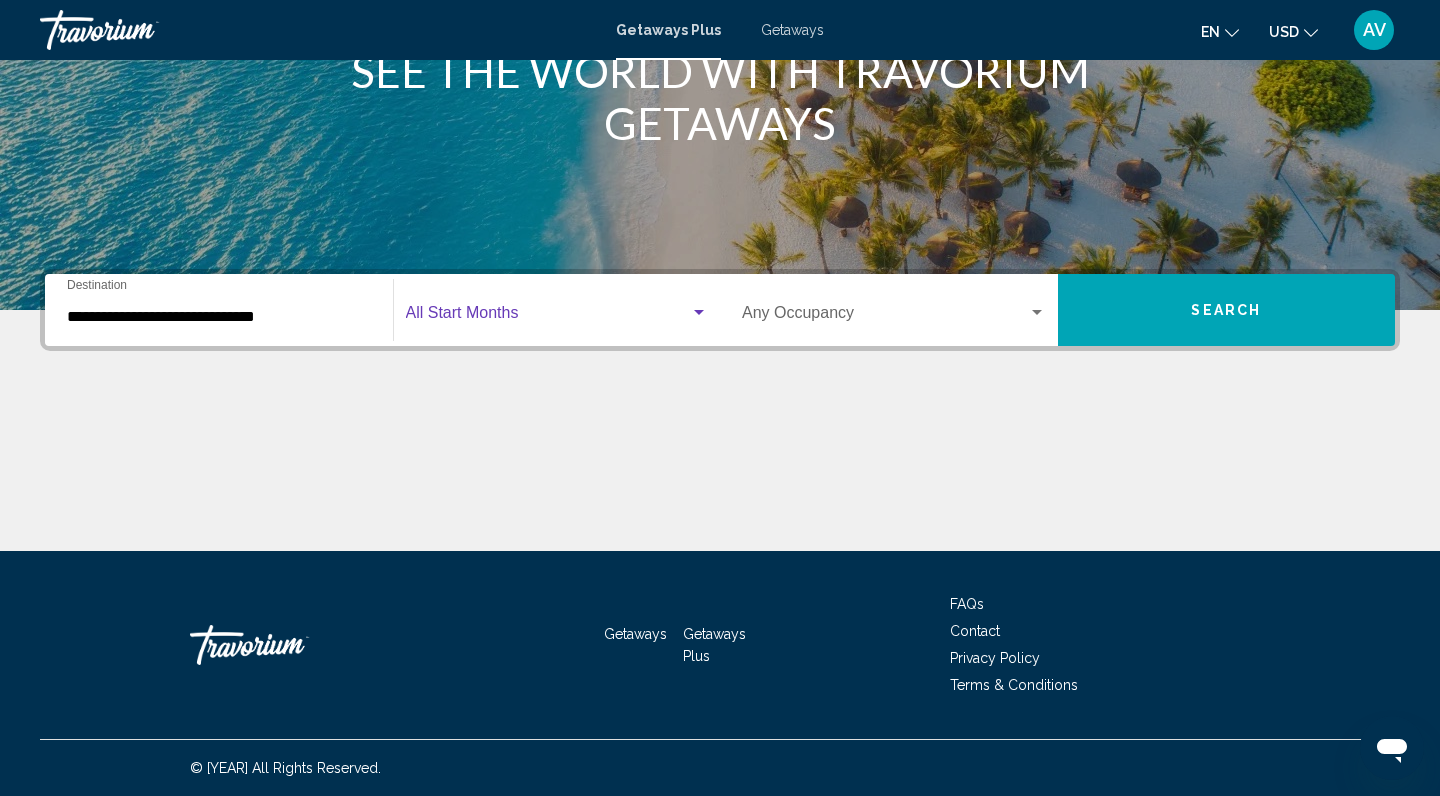 click at bounding box center [548, 317] 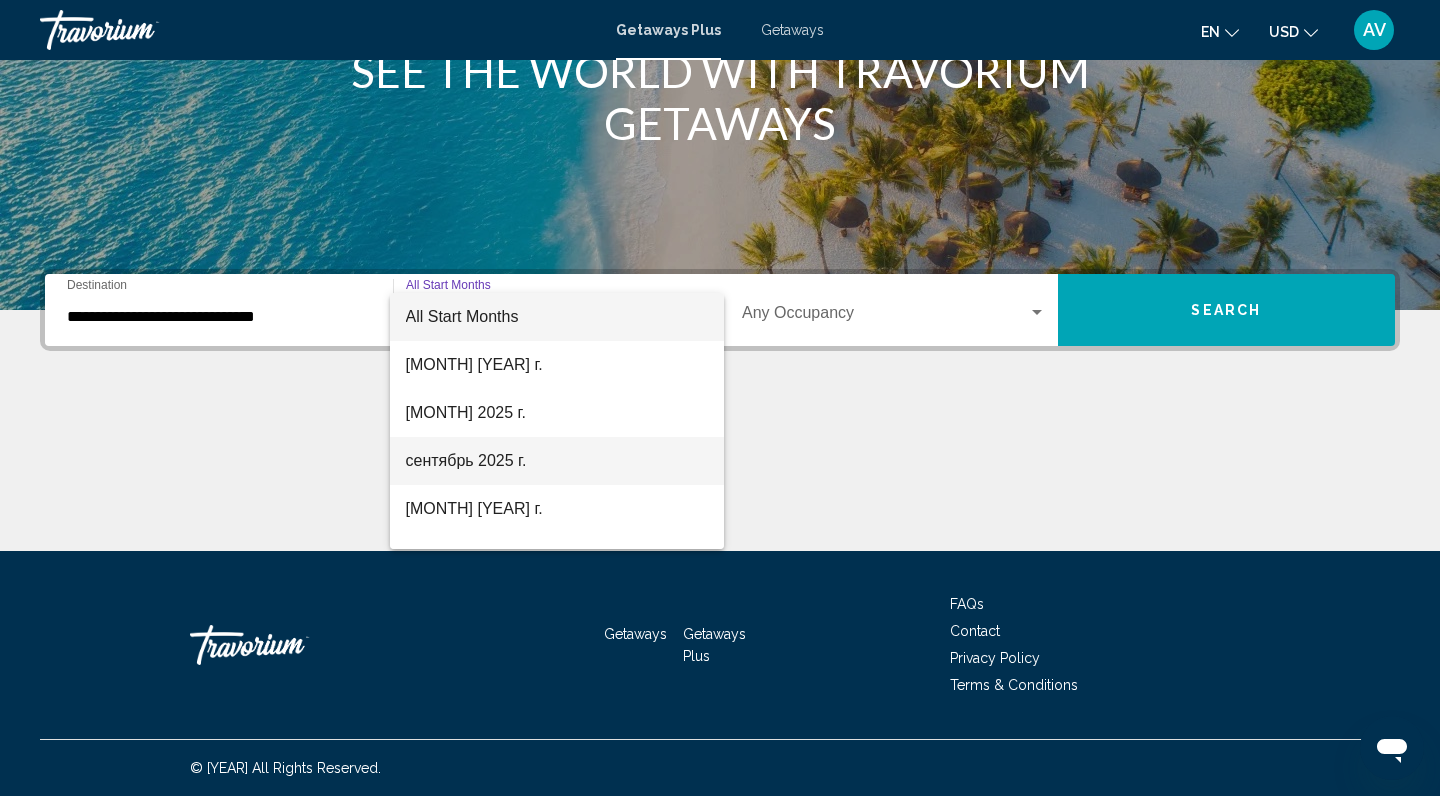 click on "сентябрь 2025 г." at bounding box center [557, 461] 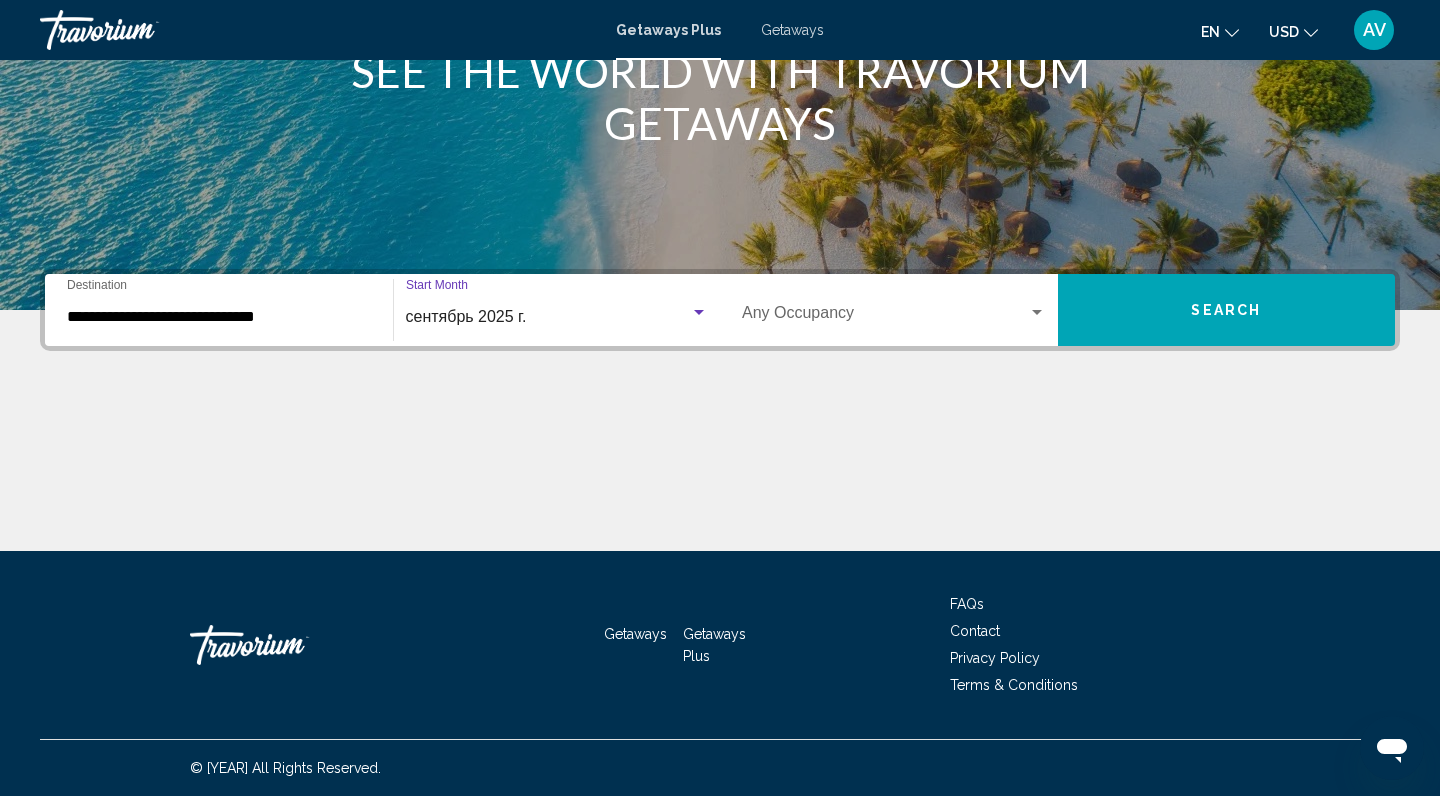 click on "Search" at bounding box center (1227, 310) 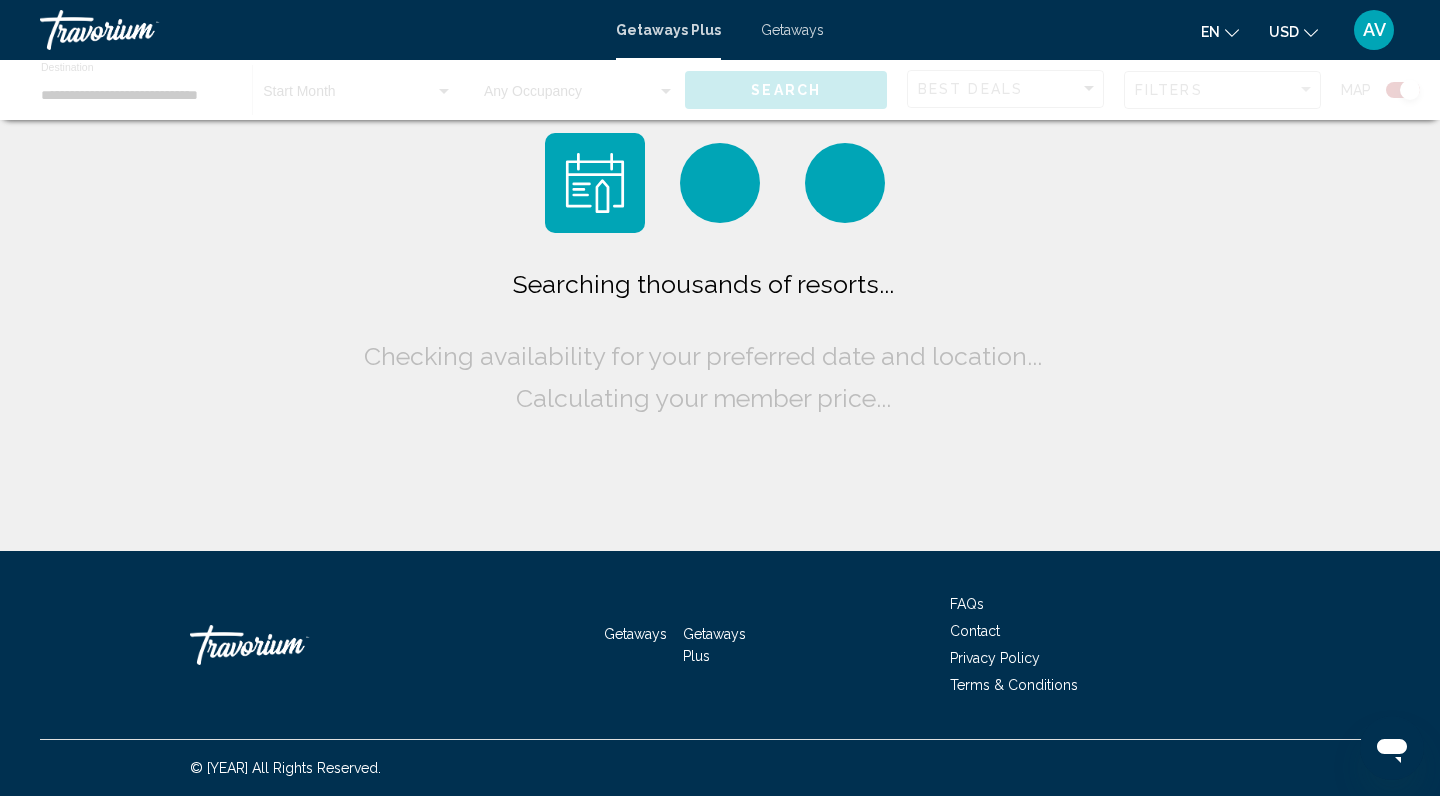 scroll, scrollTop: 0, scrollLeft: 0, axis: both 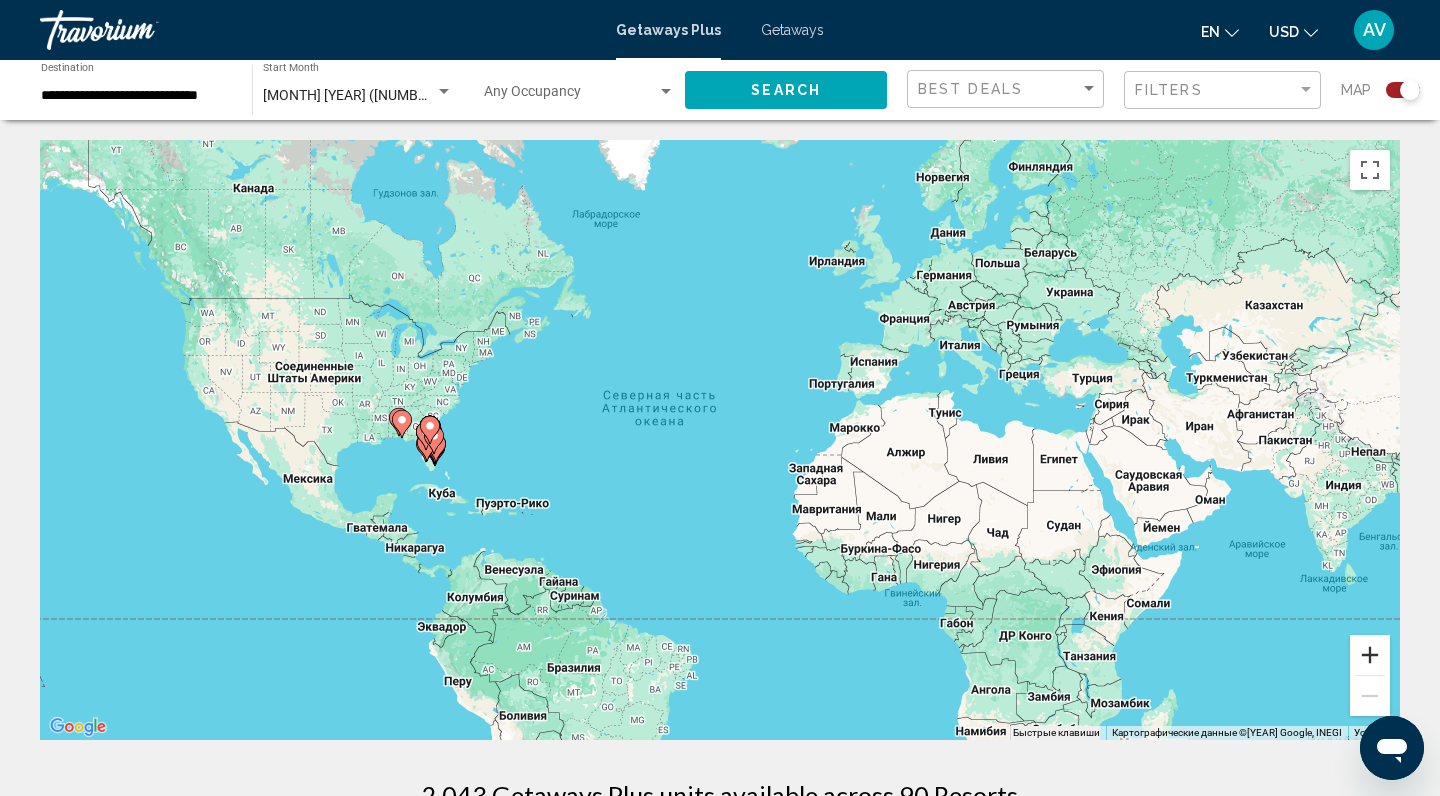 click at bounding box center (1370, 655) 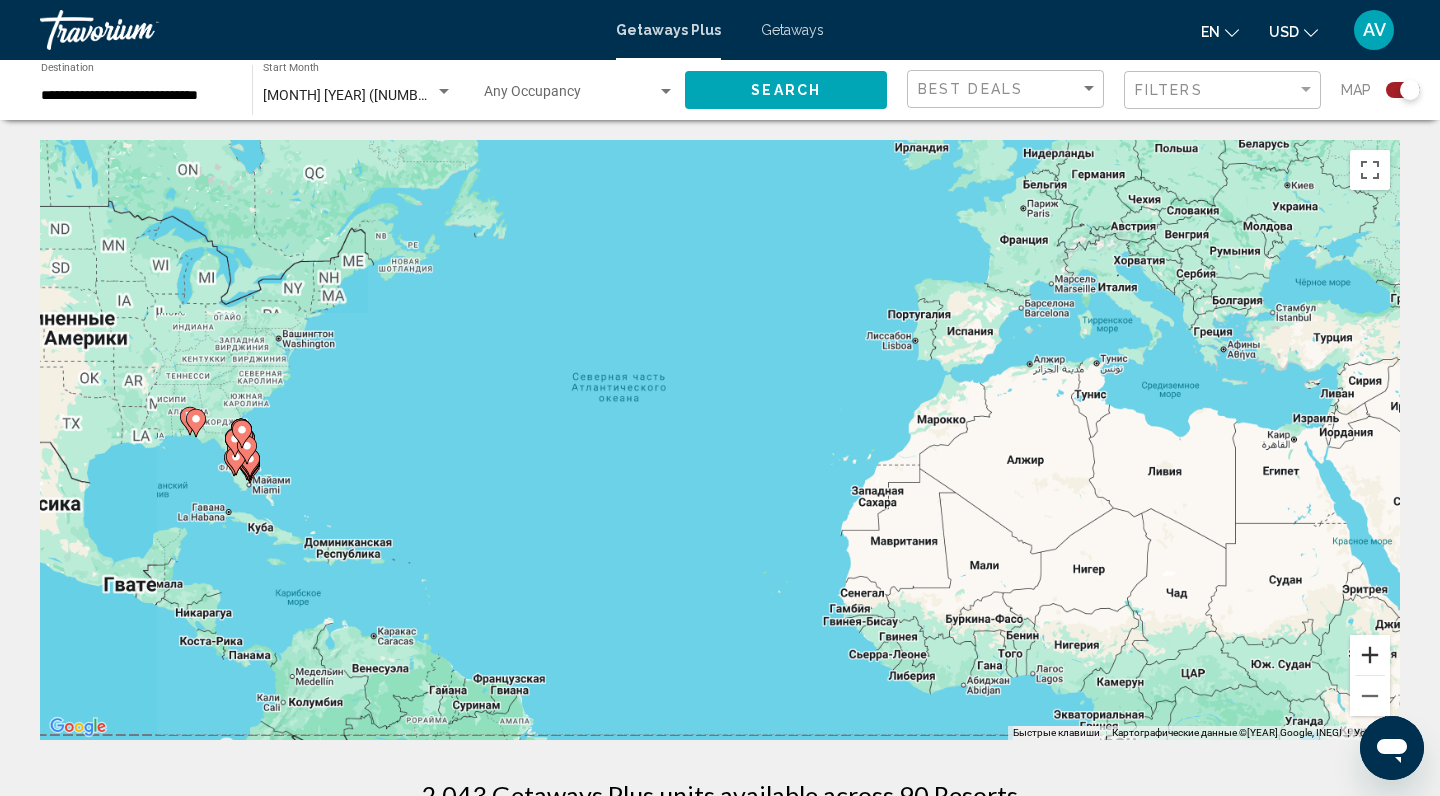 click at bounding box center [1370, 655] 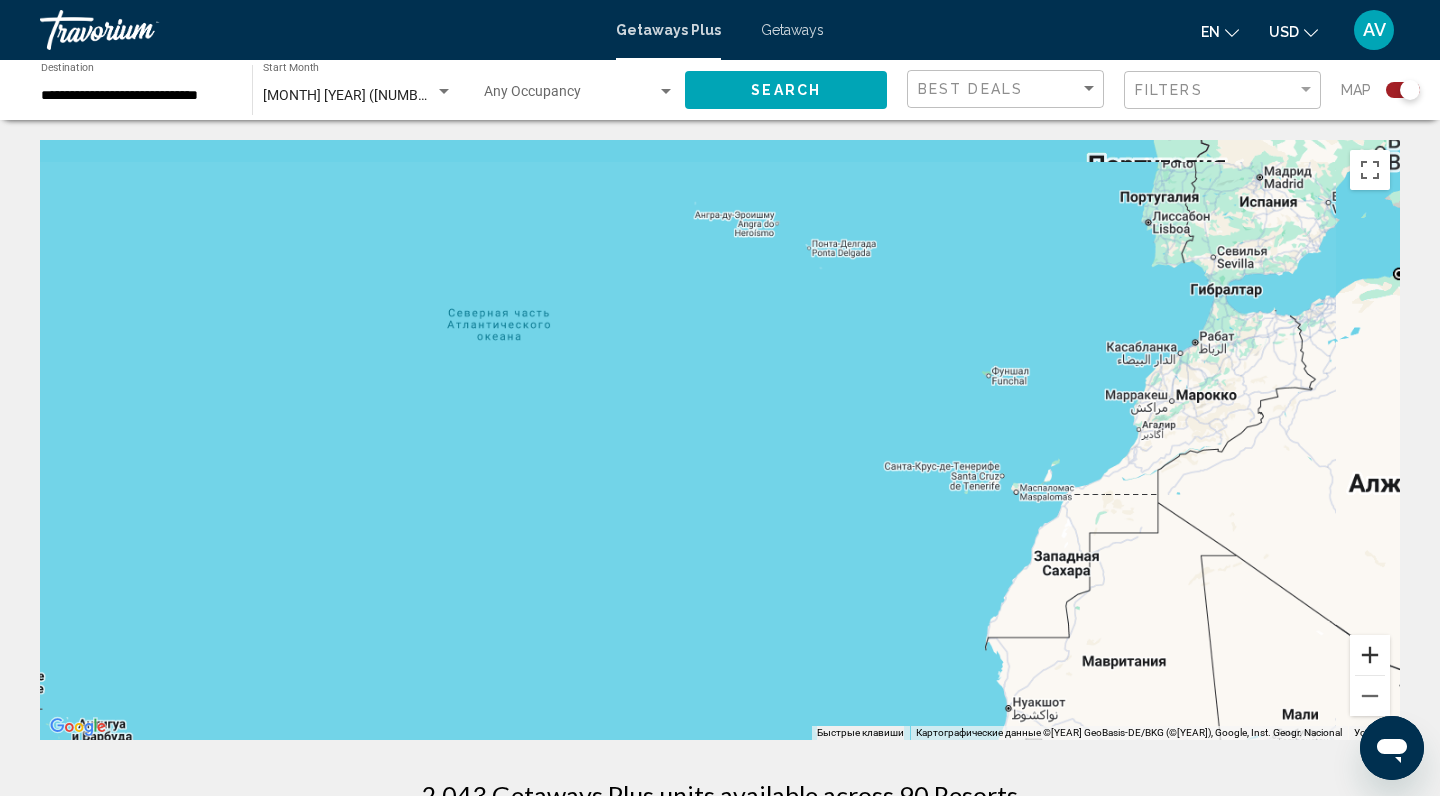 click at bounding box center (1370, 655) 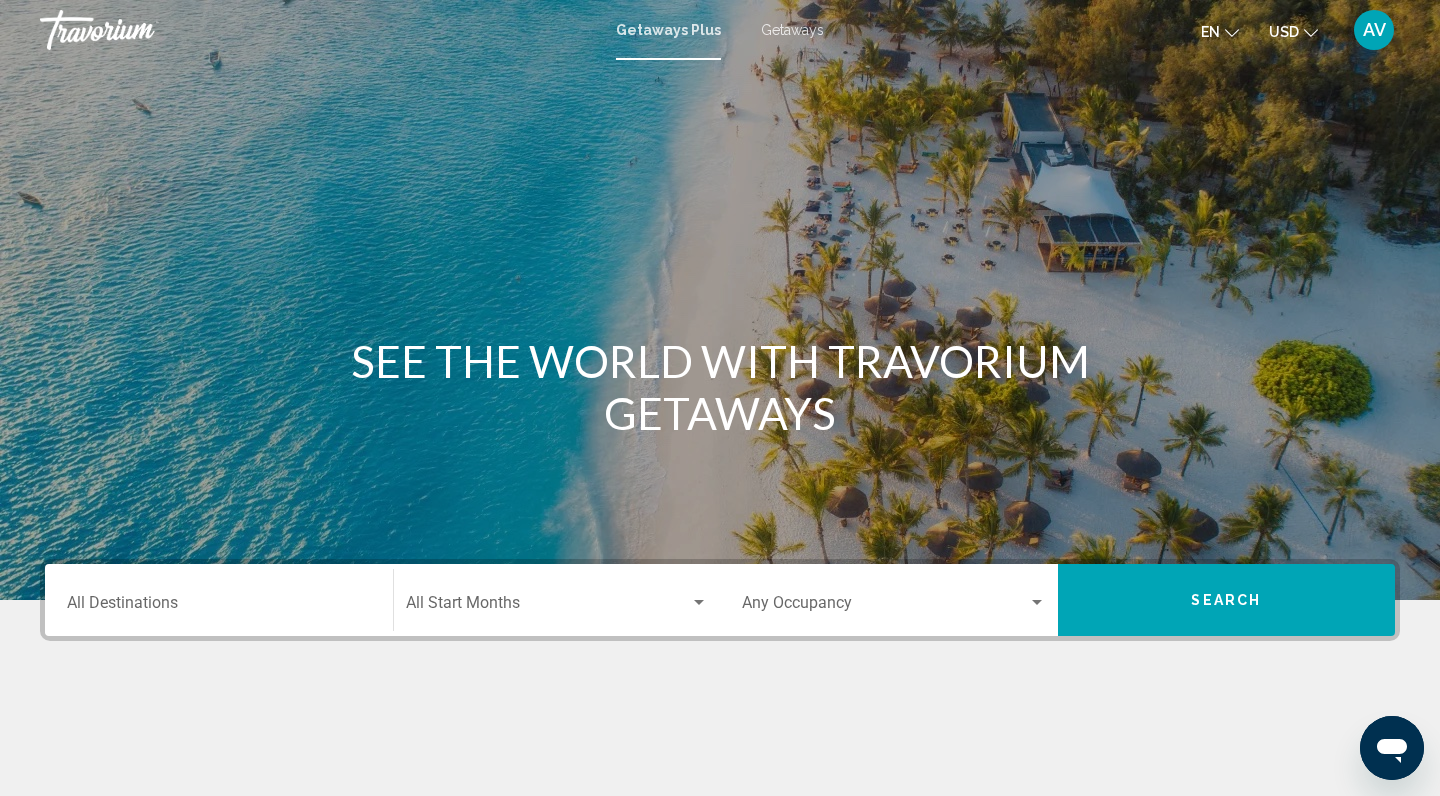 click on "Destination All Destinations" at bounding box center [219, 600] 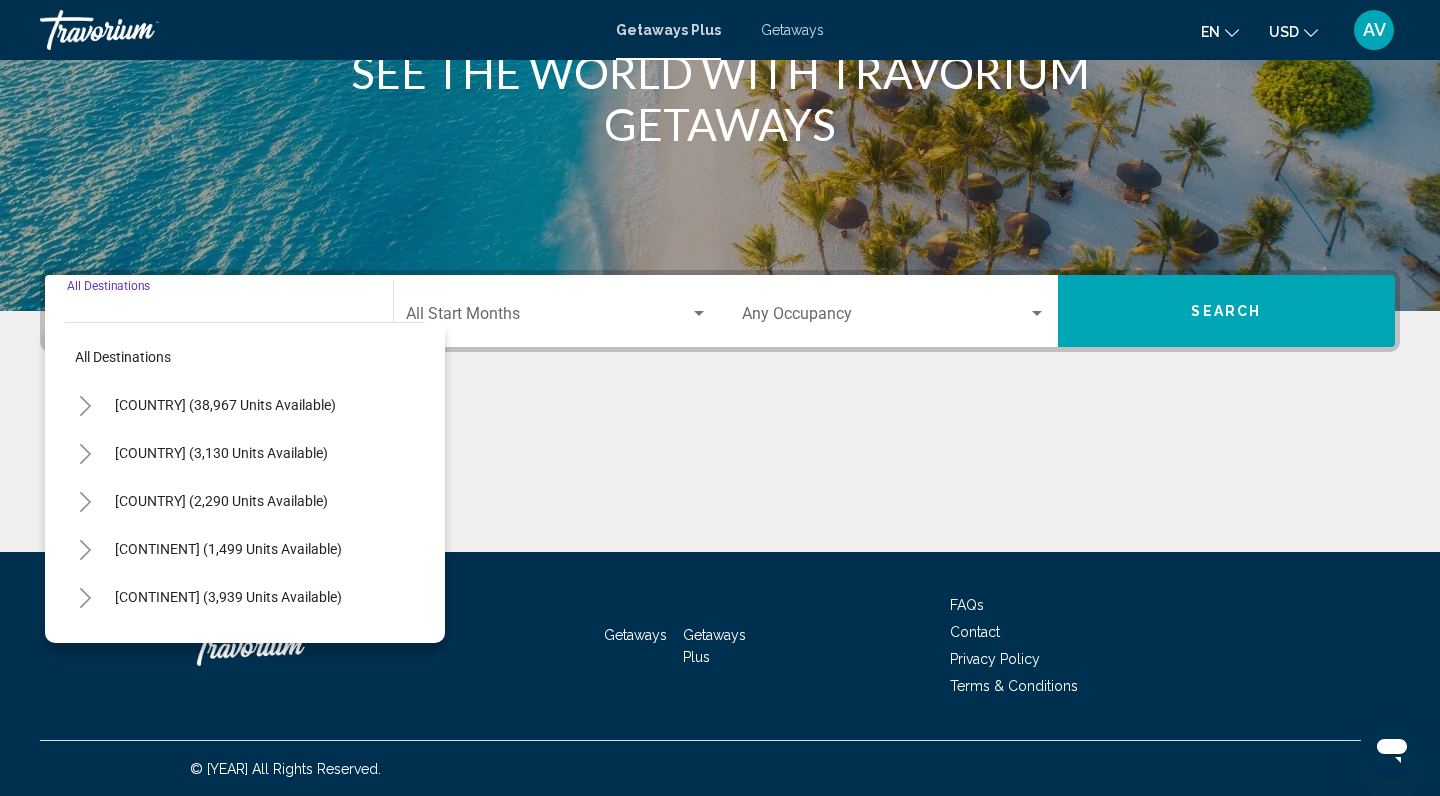 scroll, scrollTop: 290, scrollLeft: 0, axis: vertical 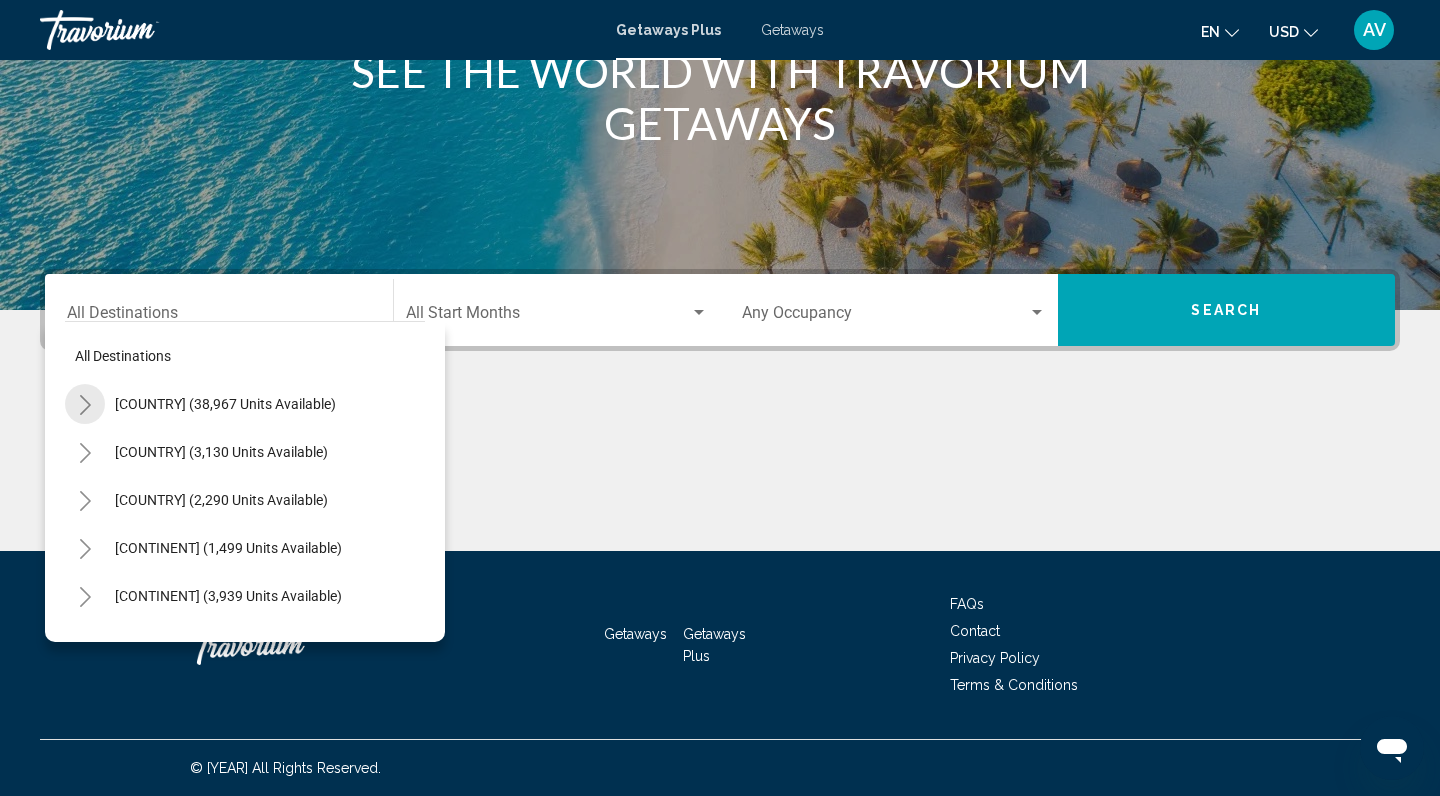 click at bounding box center (85, 405) 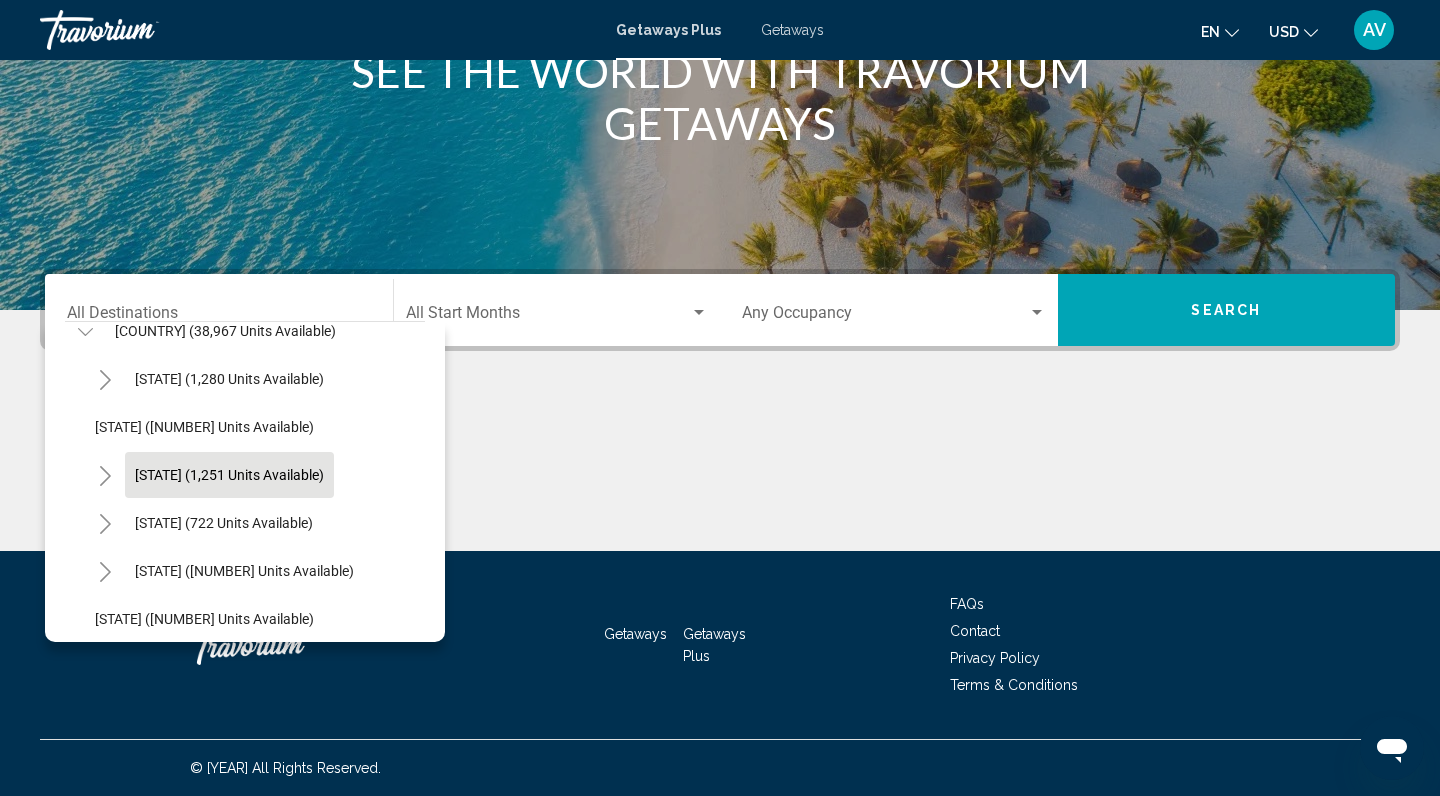 scroll, scrollTop: 78, scrollLeft: 0, axis: vertical 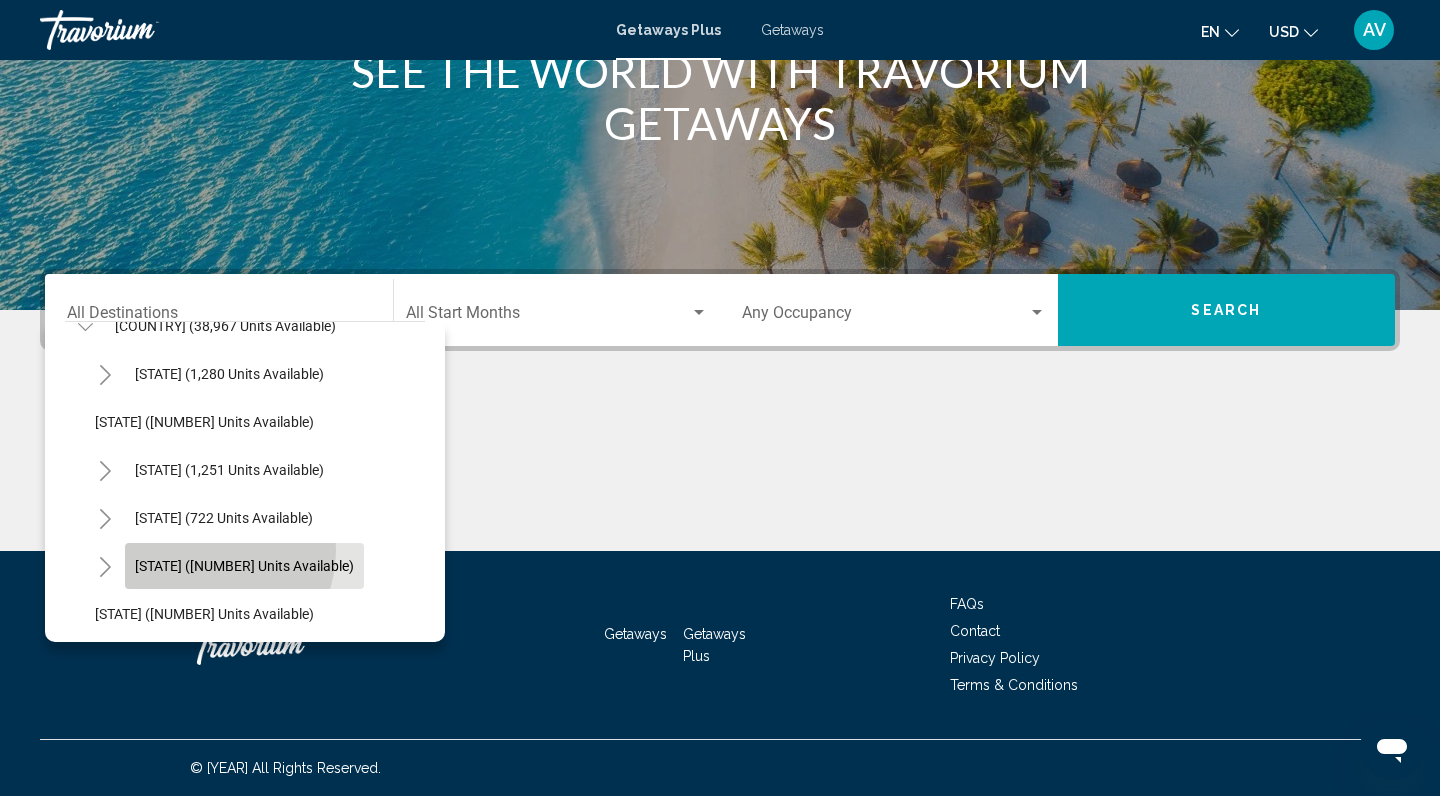 click on "[STATE] ([NUMBER] units available)" at bounding box center (229, 374) 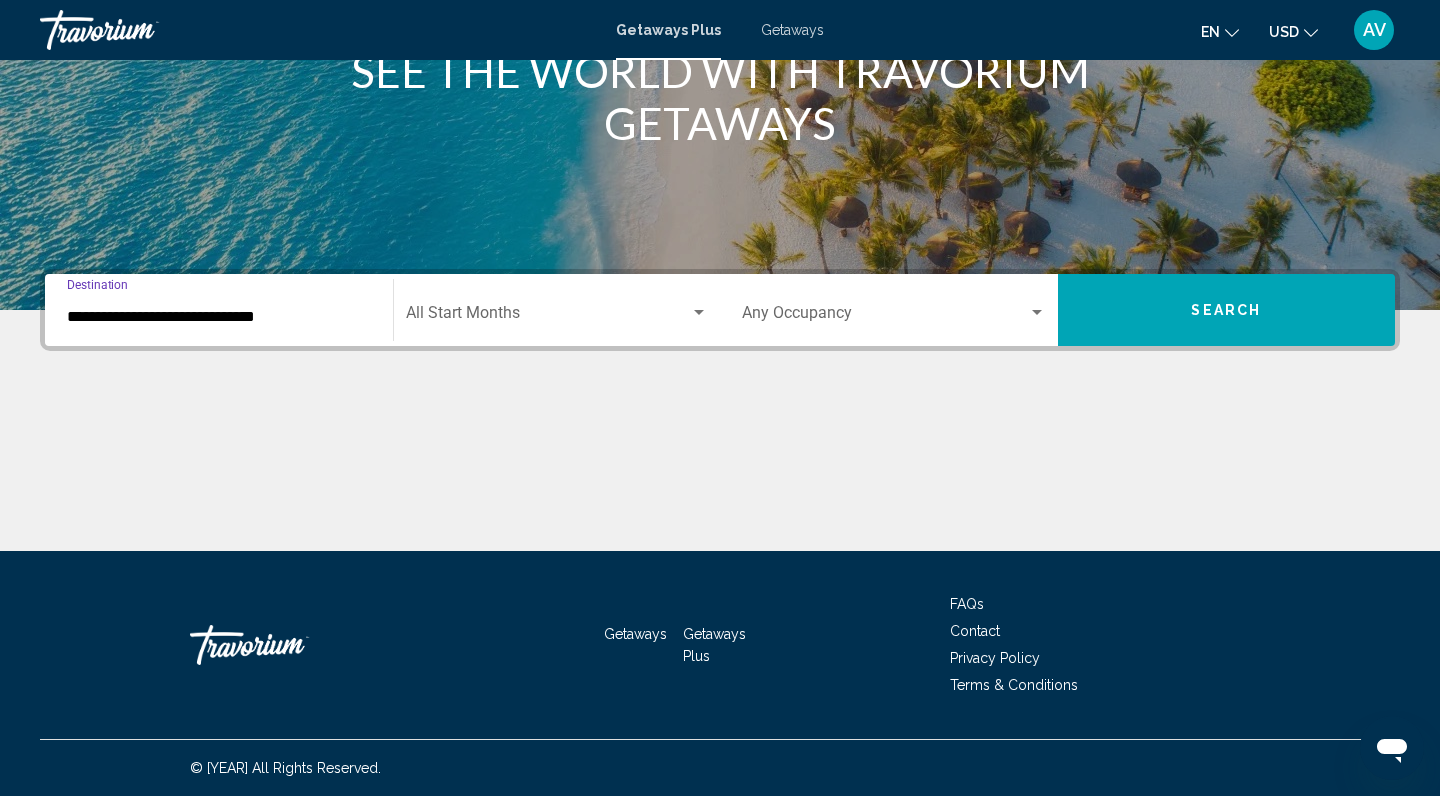 click at bounding box center [548, 317] 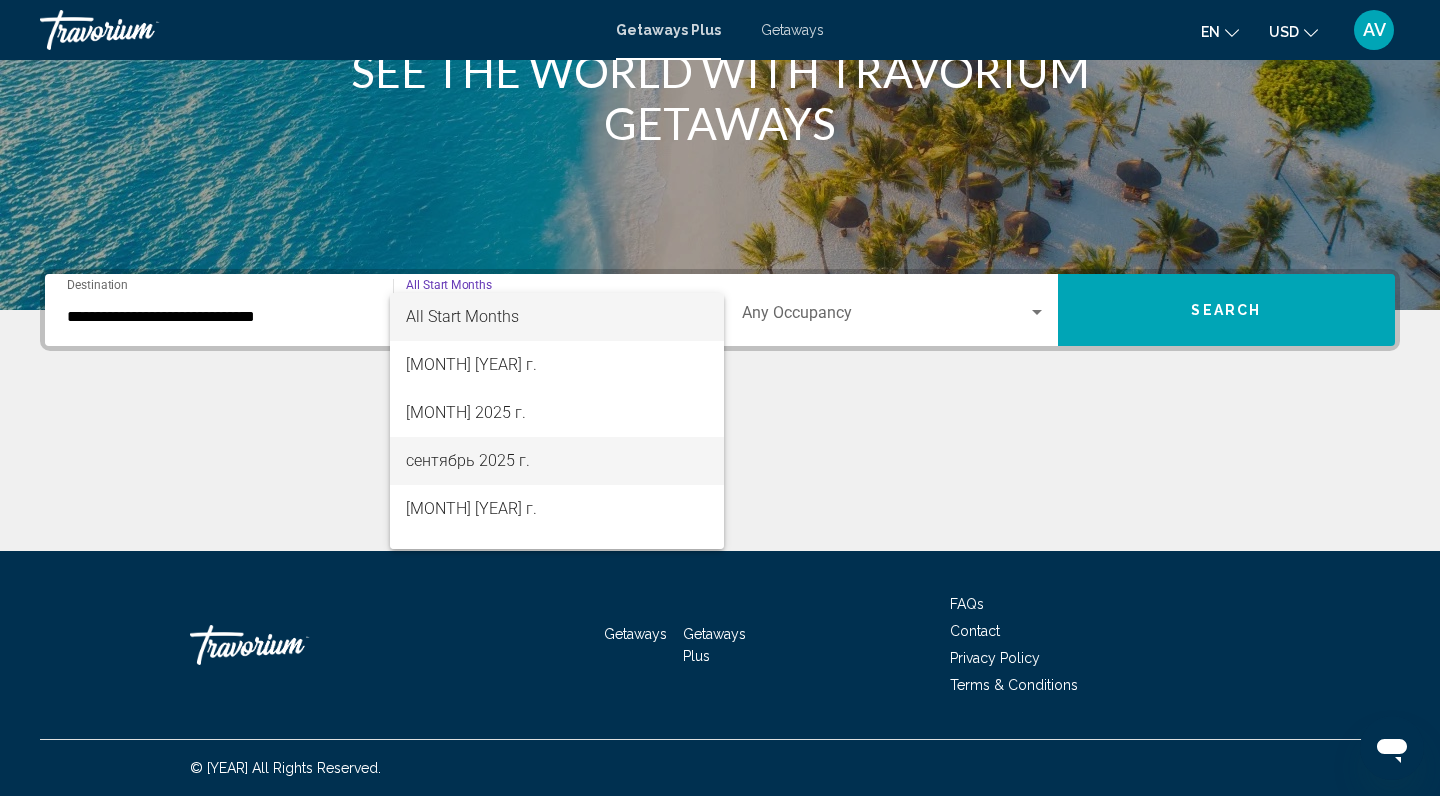 click on "сентябрь 2025 г." at bounding box center [557, 461] 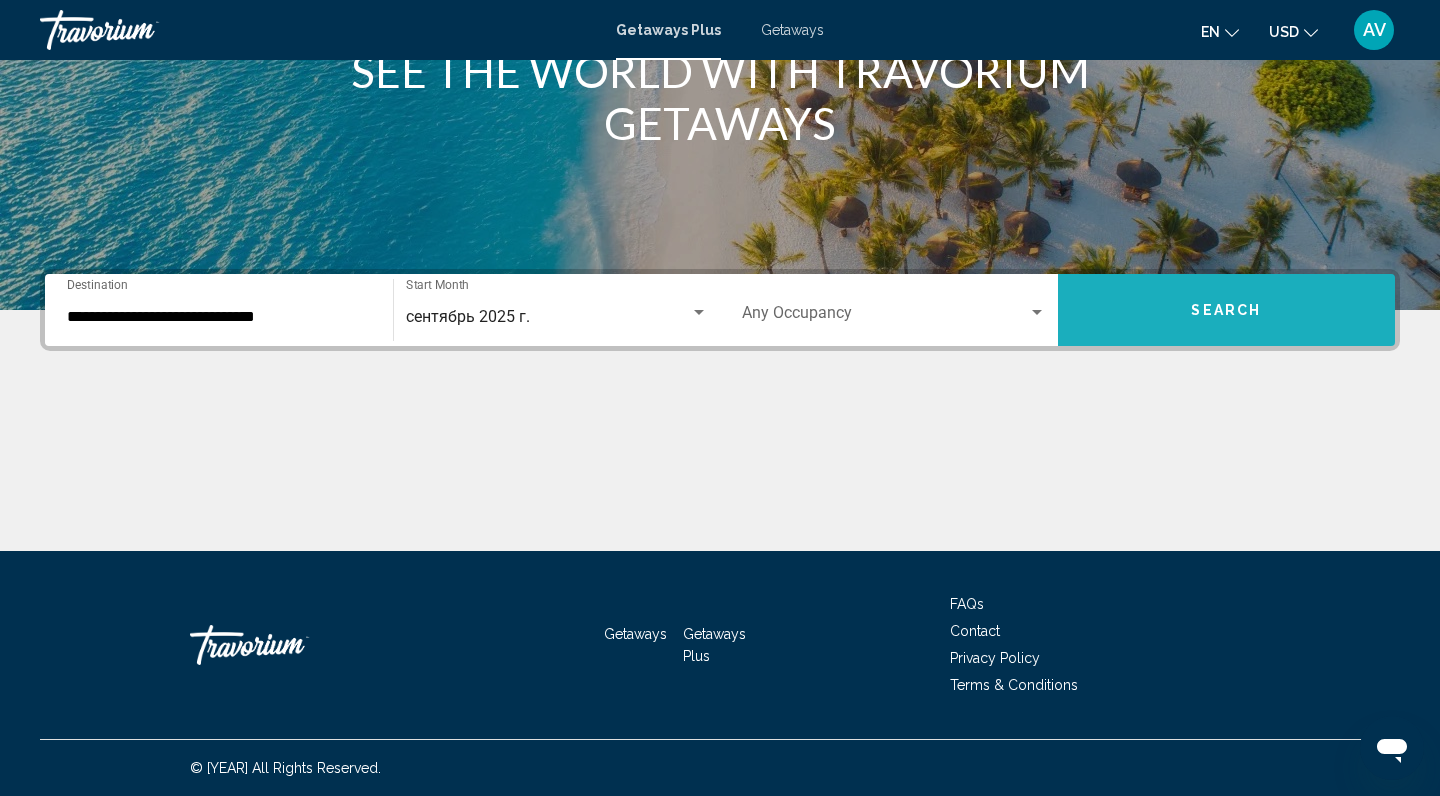 click on "Search" at bounding box center (1227, 310) 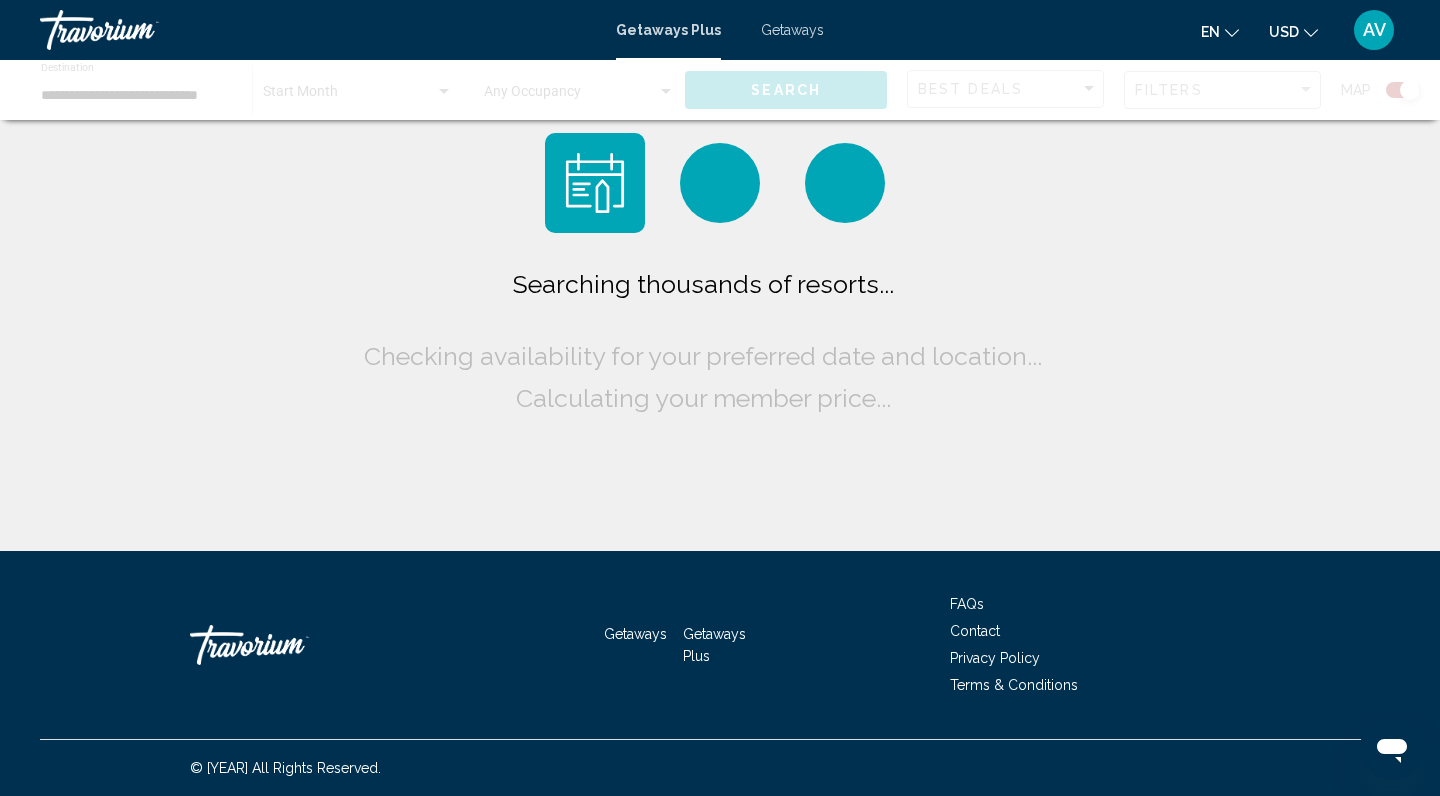 scroll, scrollTop: 0, scrollLeft: 0, axis: both 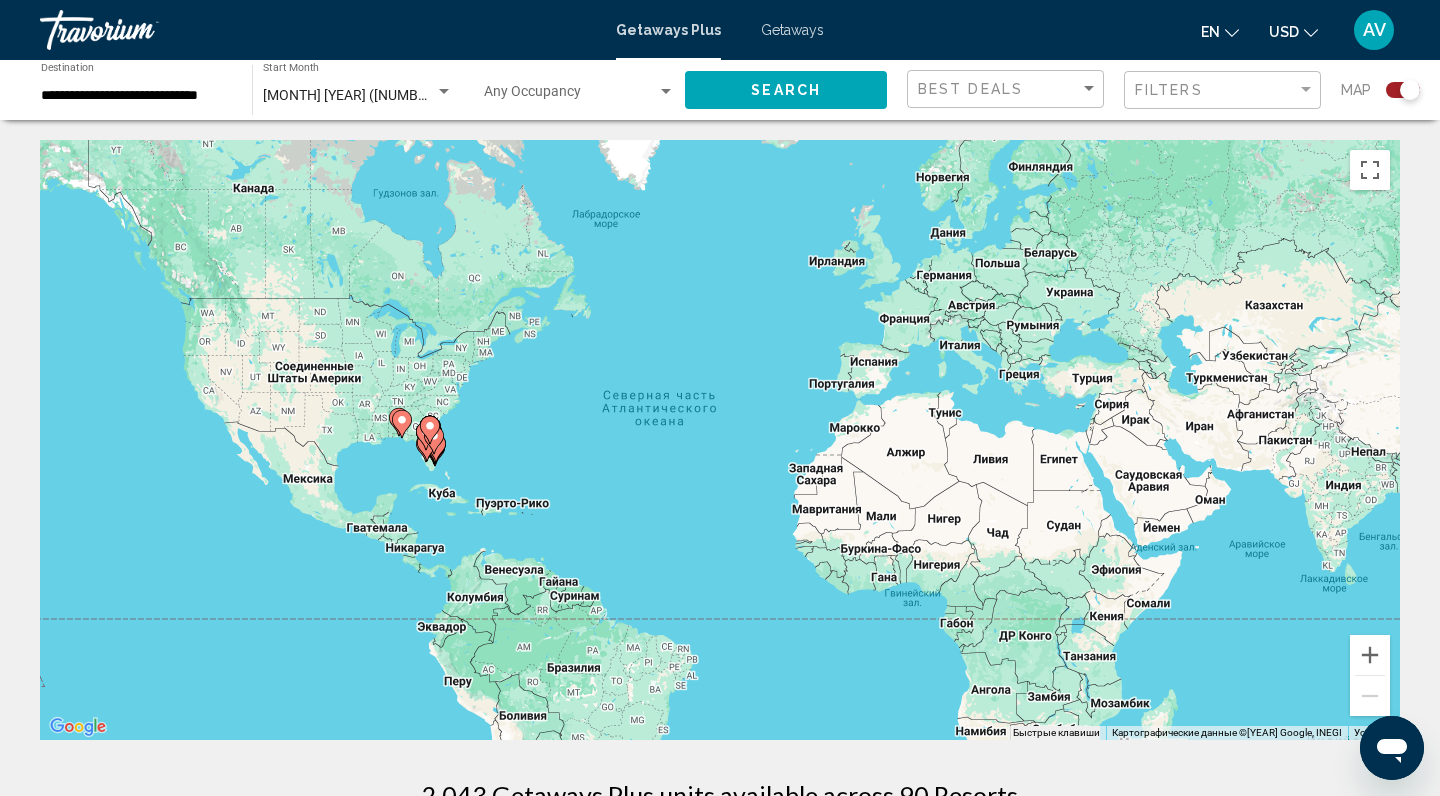 click on "Для навигации используйте клавиши со стрелками. Чтобы активировать перетаскивание с помощью клавиатуры, нажмите Alt + Ввод. После этого перемещайте маркер, используя клавиши со стрелками. Чтобы завершить перетаскивание, нажмите клавишу Ввод. Чтобы отменить действие, нажмите клавишу Esc." at bounding box center [720, 440] 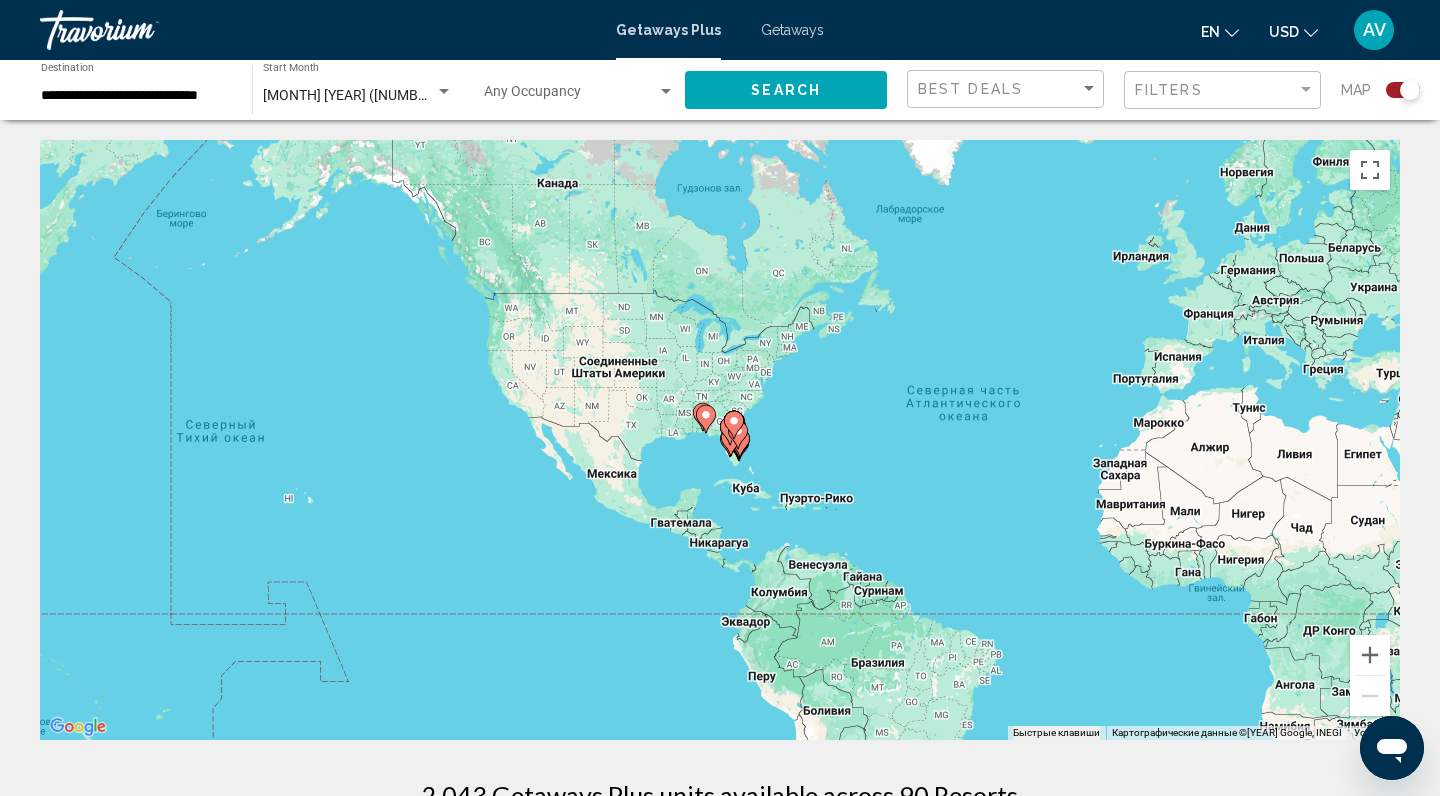 drag, startPoint x: 480, startPoint y: 449, endPoint x: 788, endPoint y: 445, distance: 308.02597 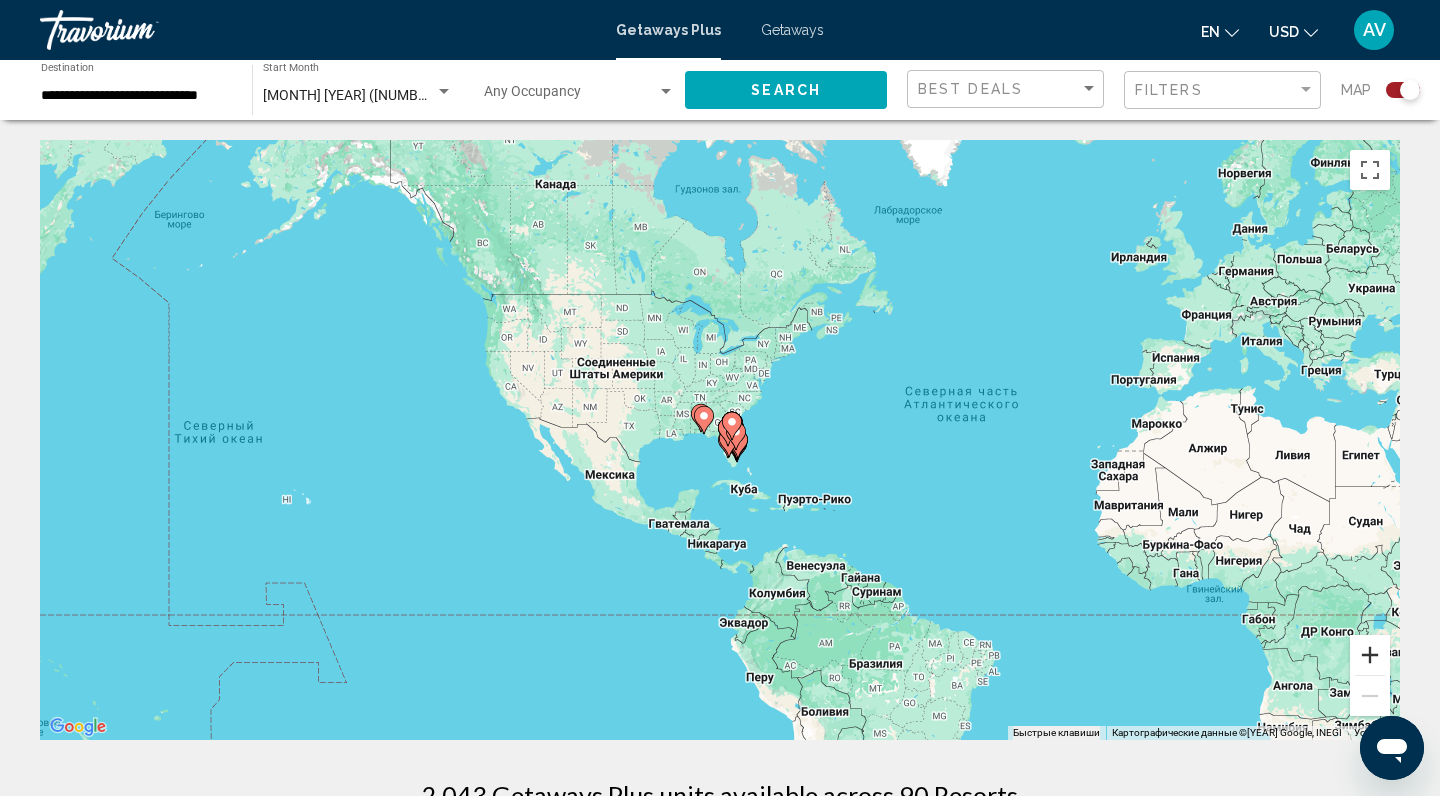 click at bounding box center [1370, 655] 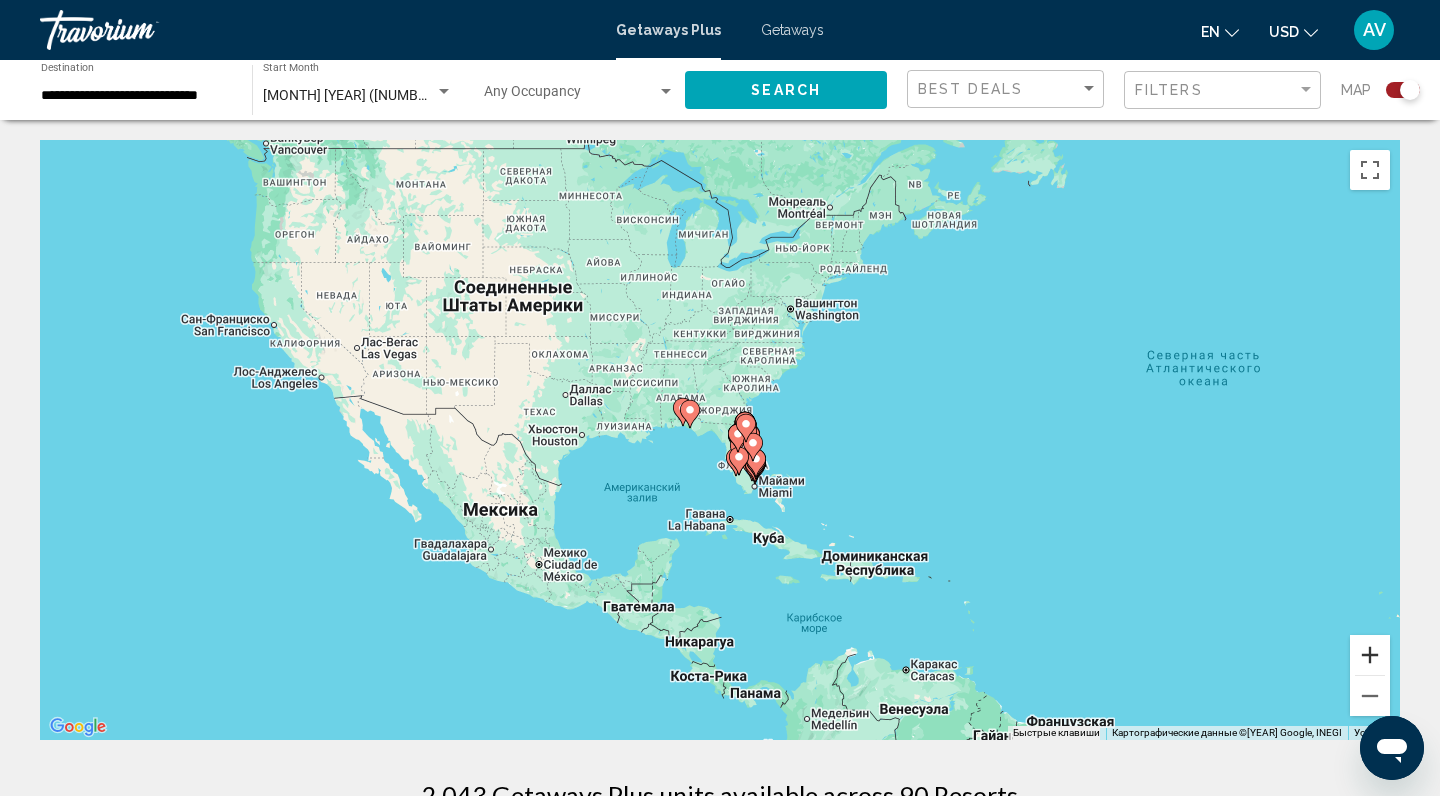 click at bounding box center (1370, 655) 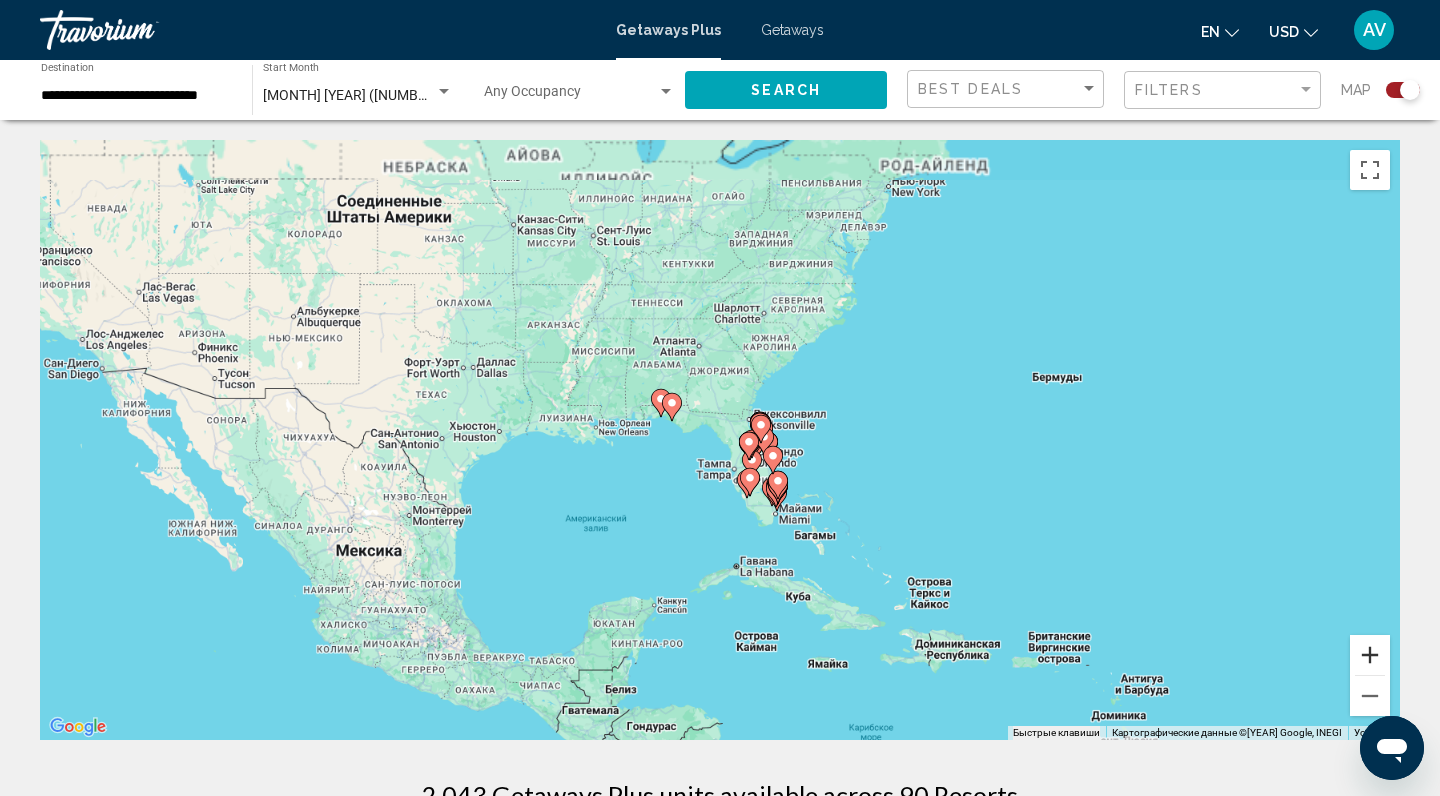 click at bounding box center [1370, 655] 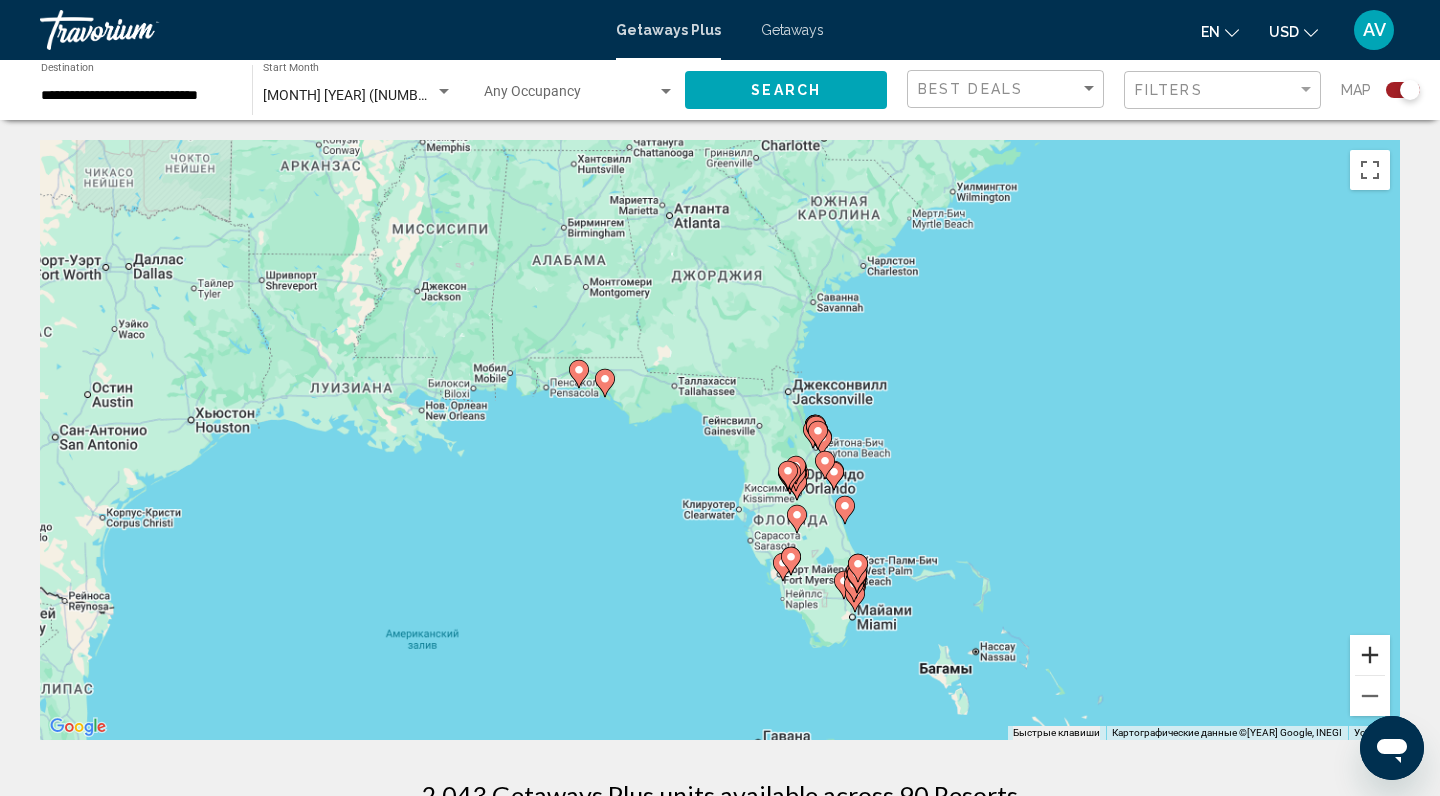 click at bounding box center [1370, 655] 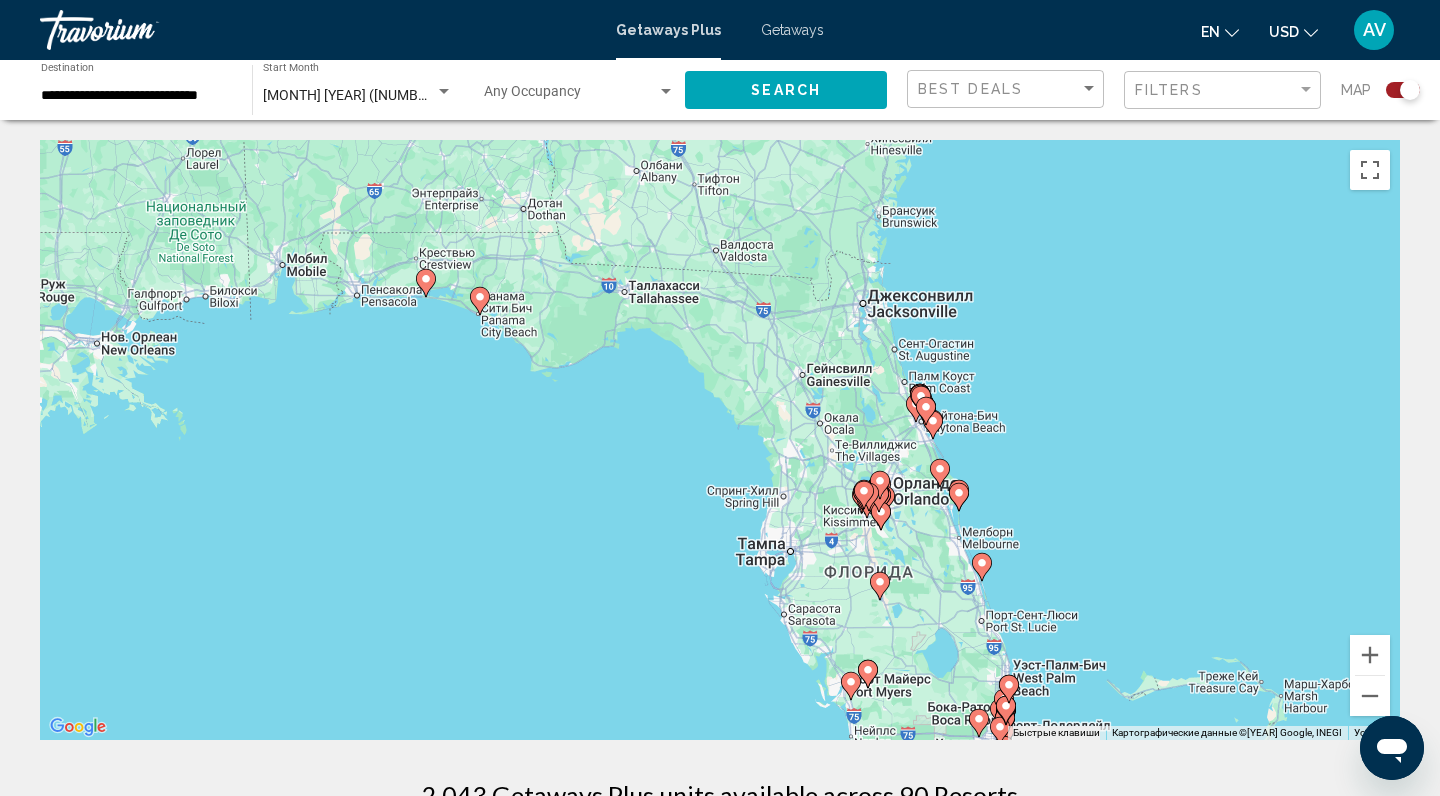 drag, startPoint x: 1203, startPoint y: 663, endPoint x: 1189, endPoint y: 523, distance: 140.69826 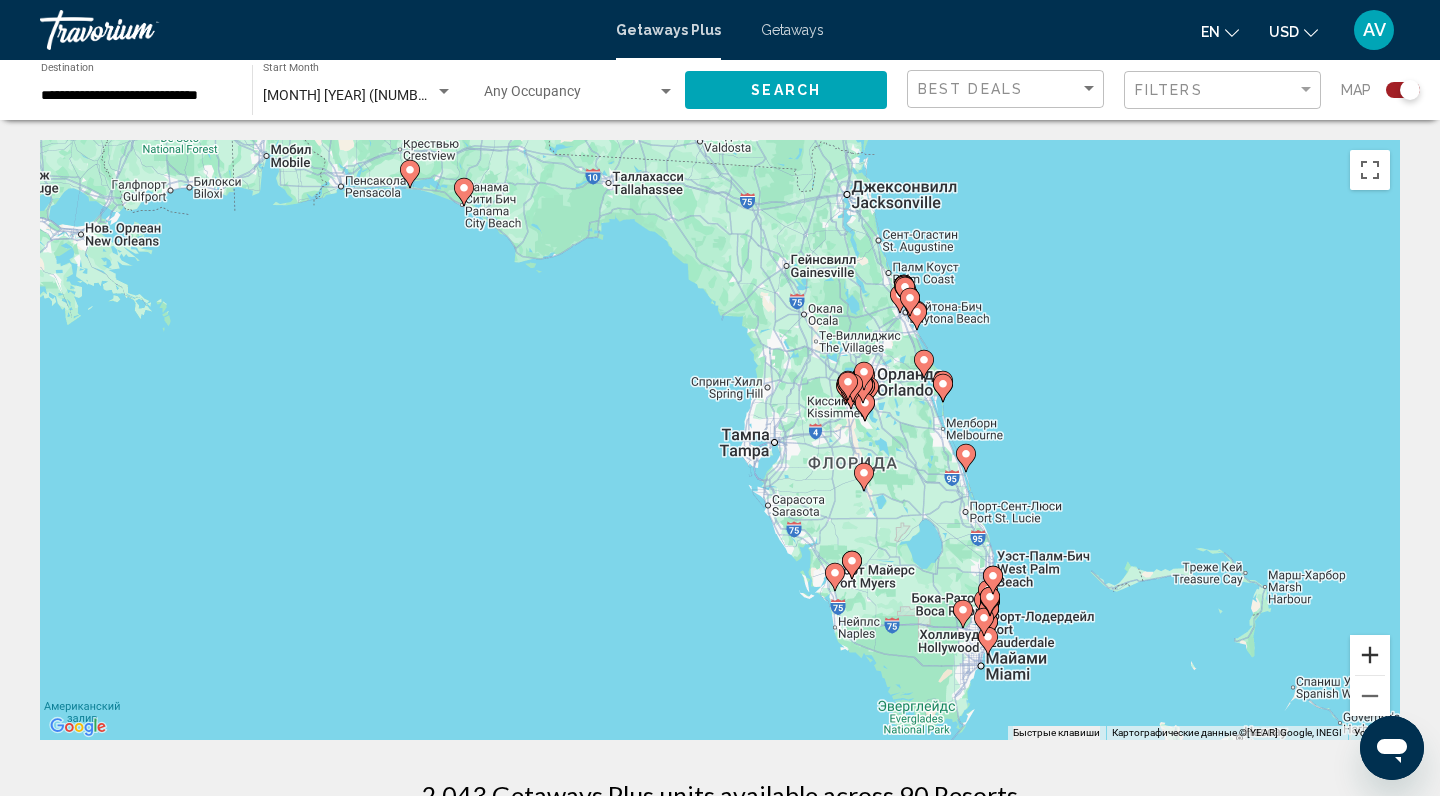 click at bounding box center (1370, 655) 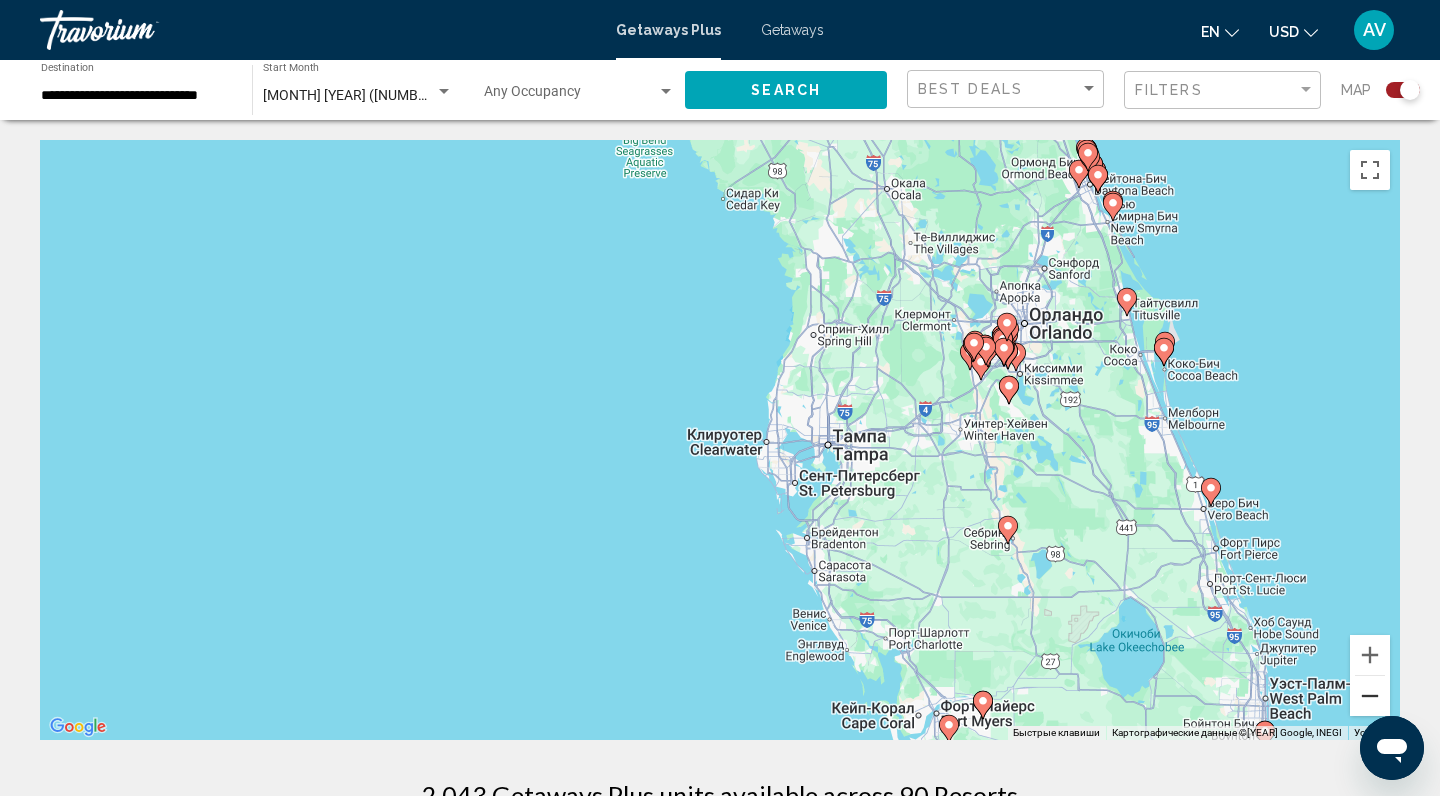 click at bounding box center [1370, 696] 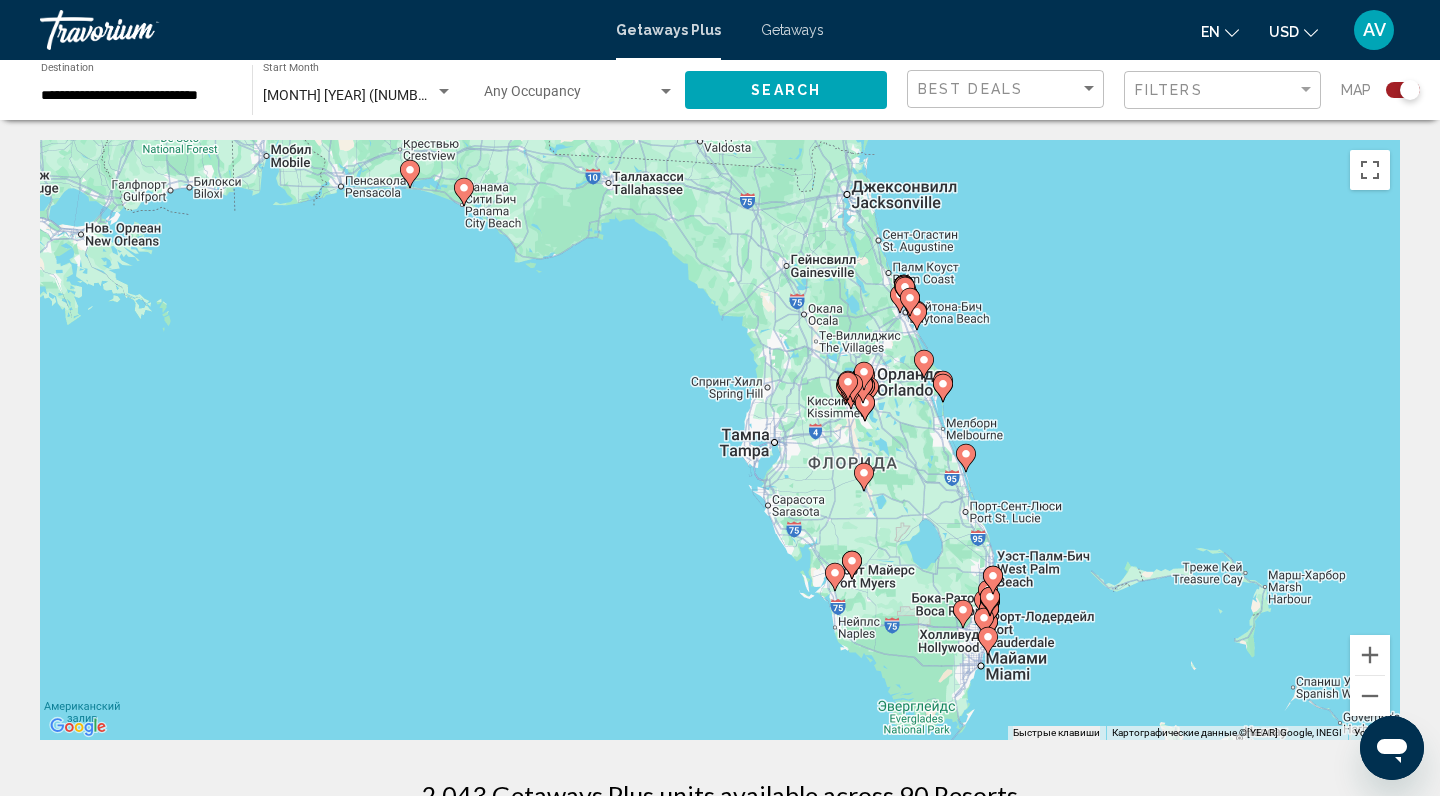 click on "Getaways" at bounding box center [792, 30] 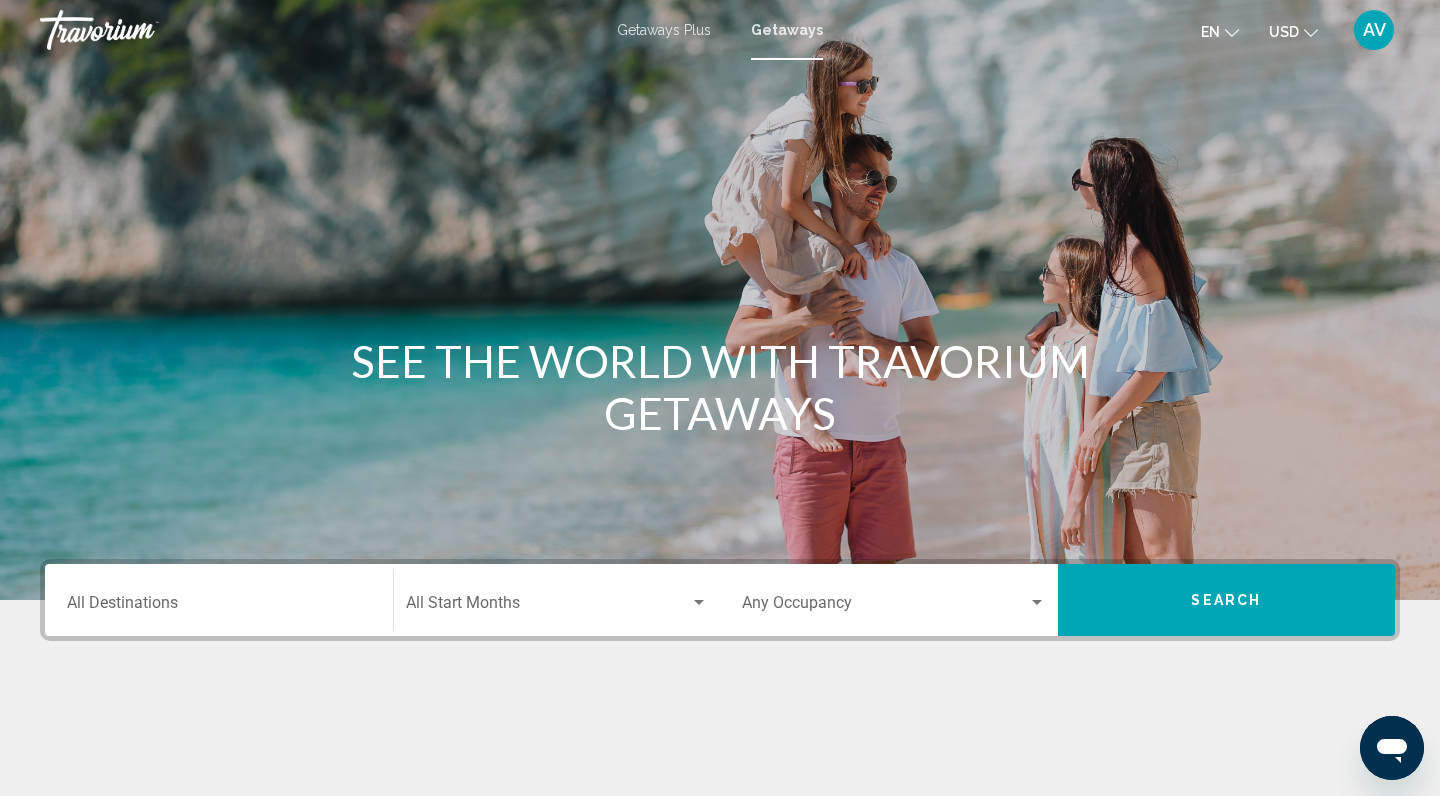 click on "Destination All Destinations" at bounding box center (219, 600) 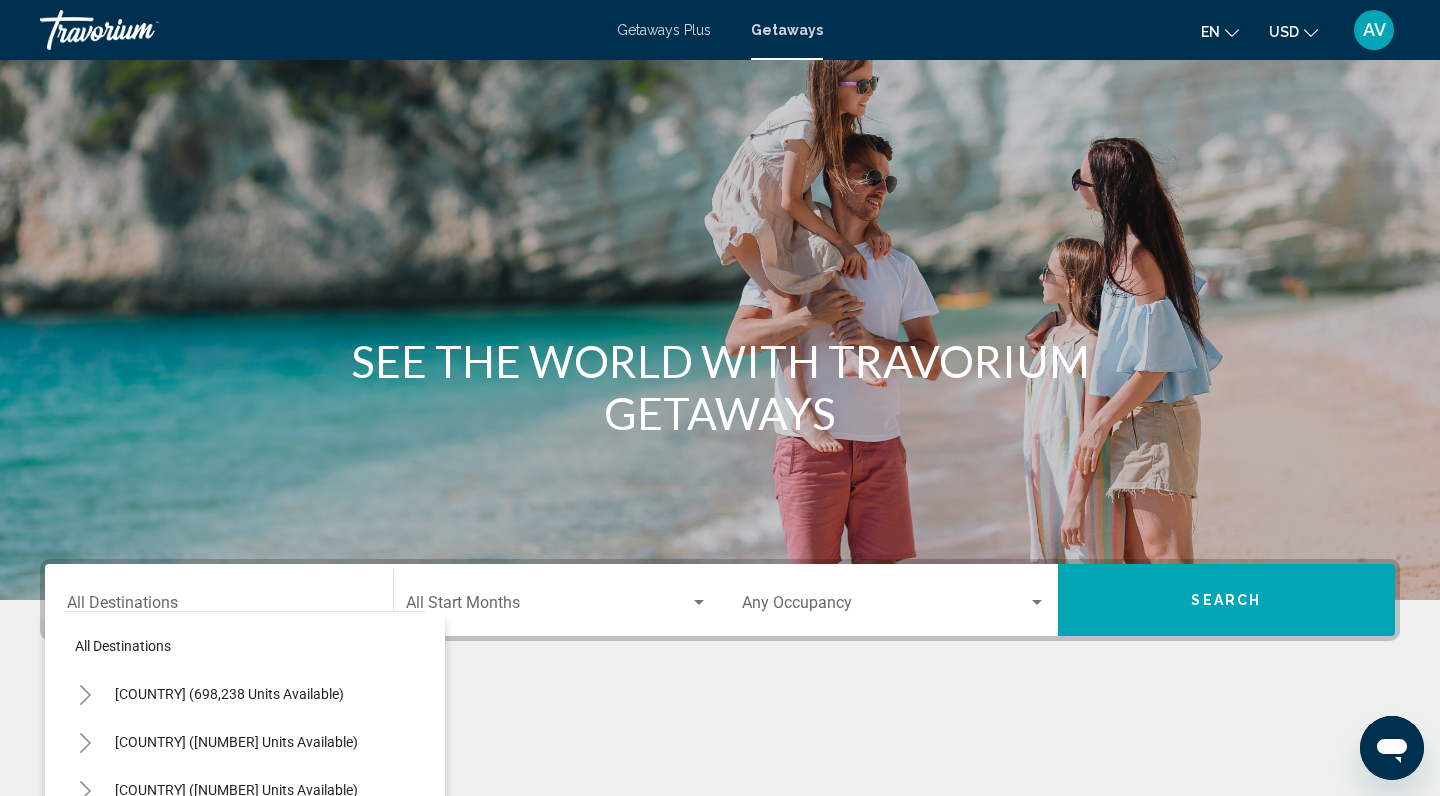 scroll, scrollTop: 290, scrollLeft: 0, axis: vertical 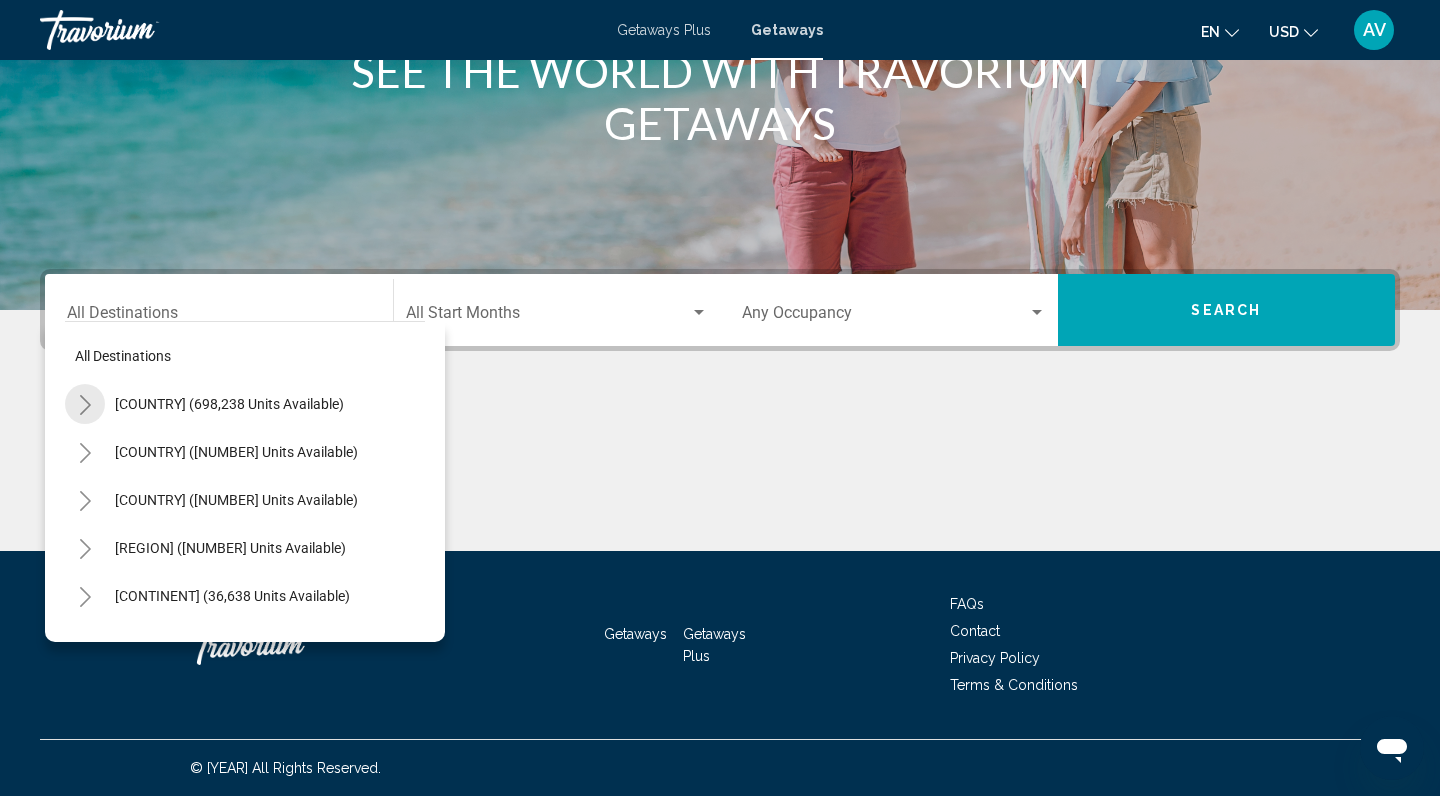 click at bounding box center (85, 404) 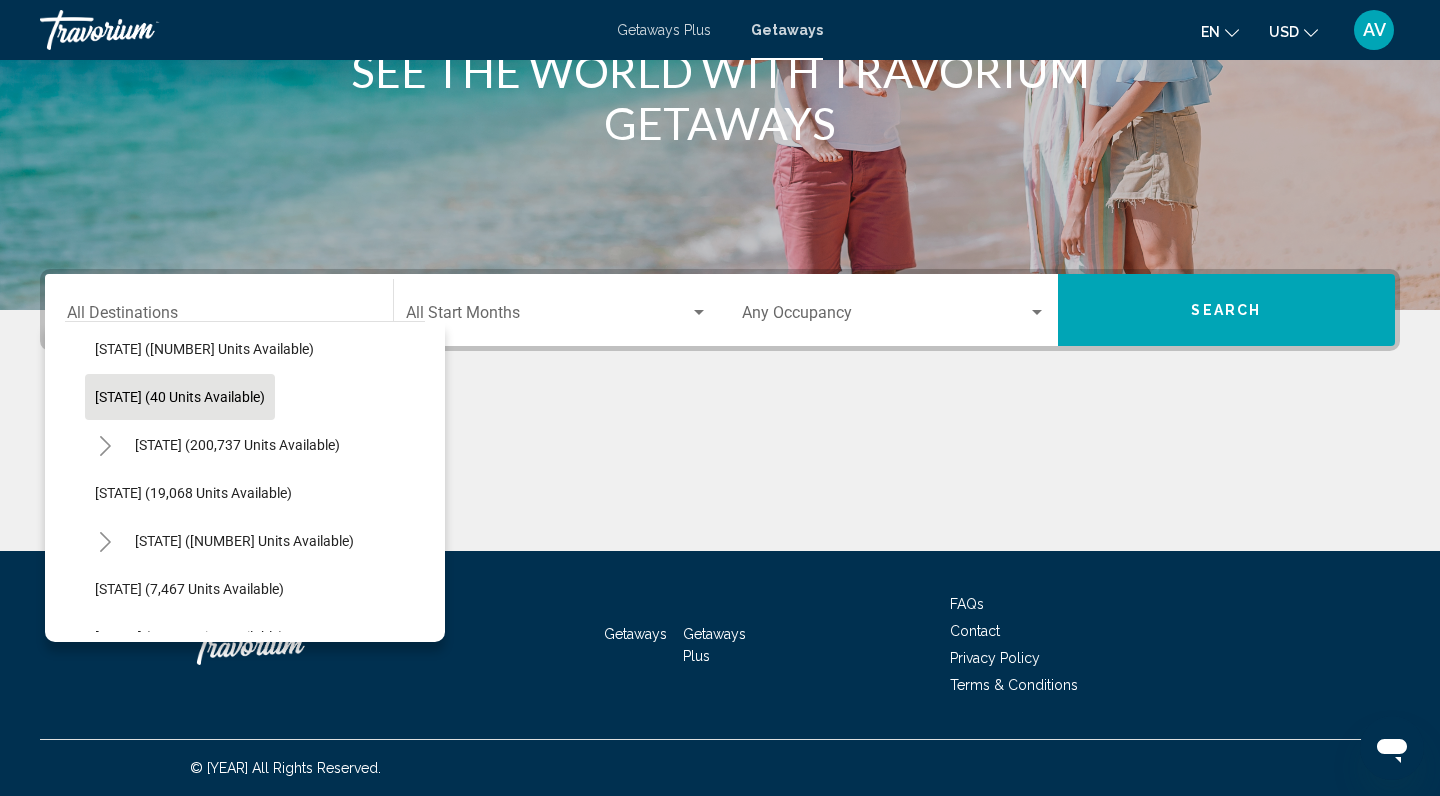 scroll, scrollTop: 297, scrollLeft: 0, axis: vertical 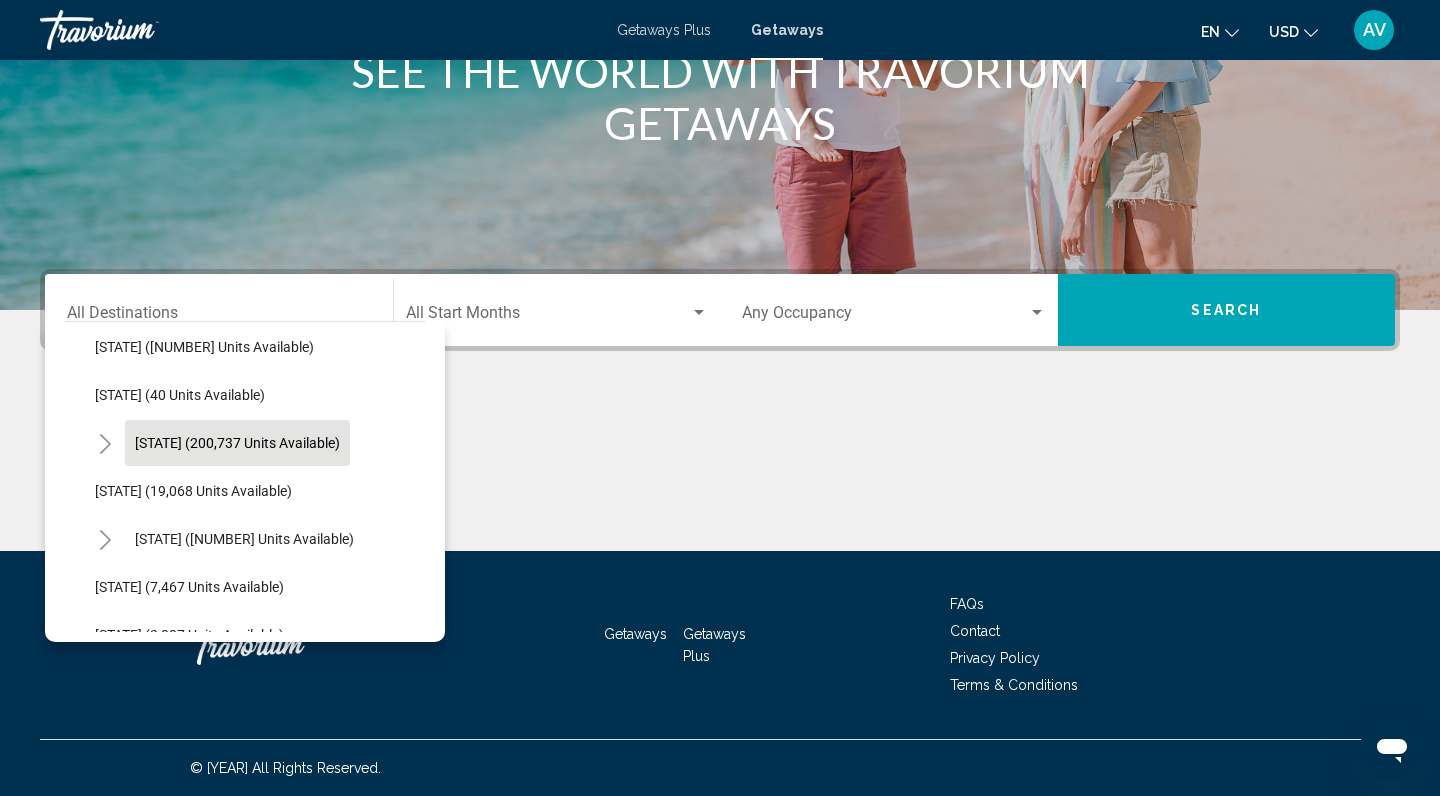 click on "[STATE] (200,737 units available)" at bounding box center (244, 155) 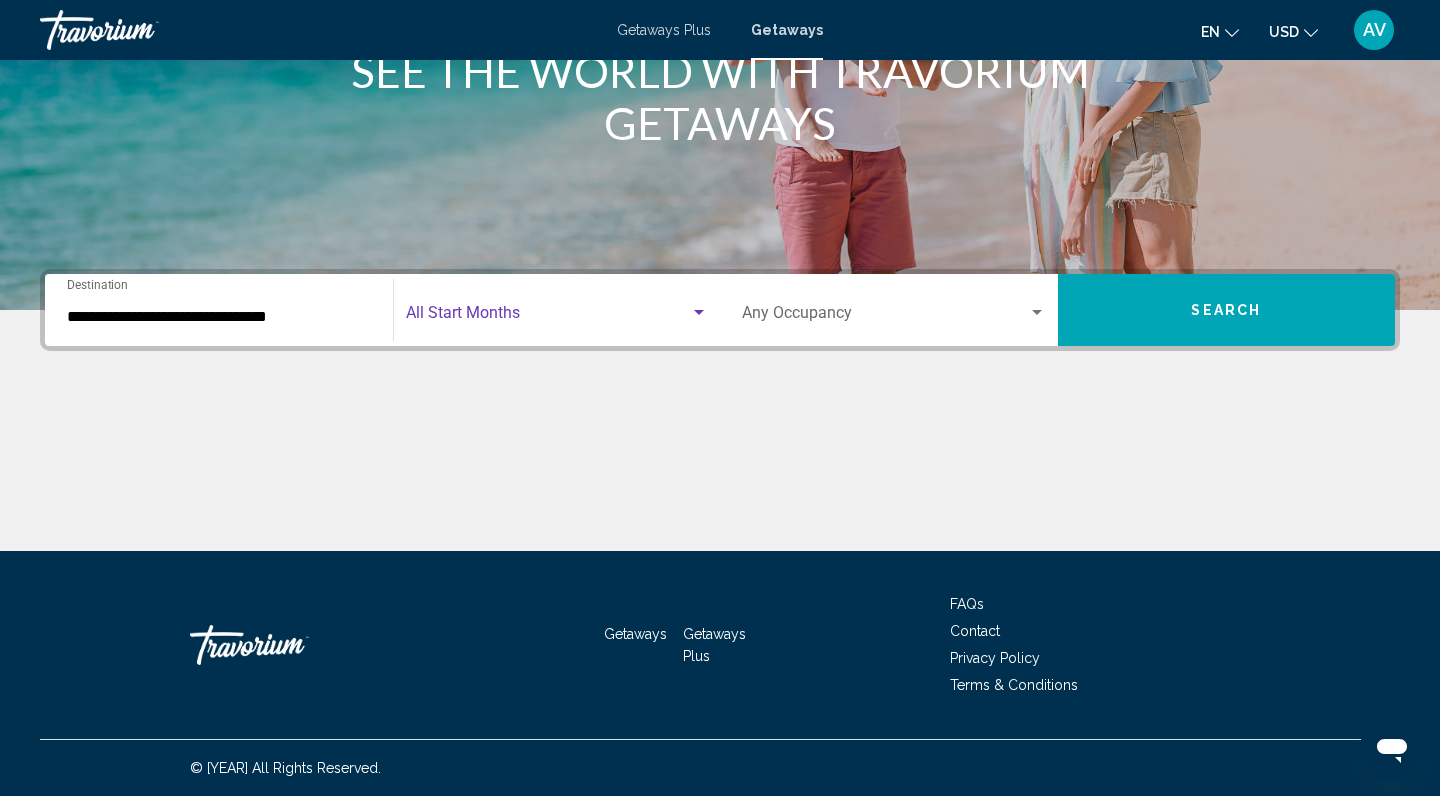 click at bounding box center [548, 317] 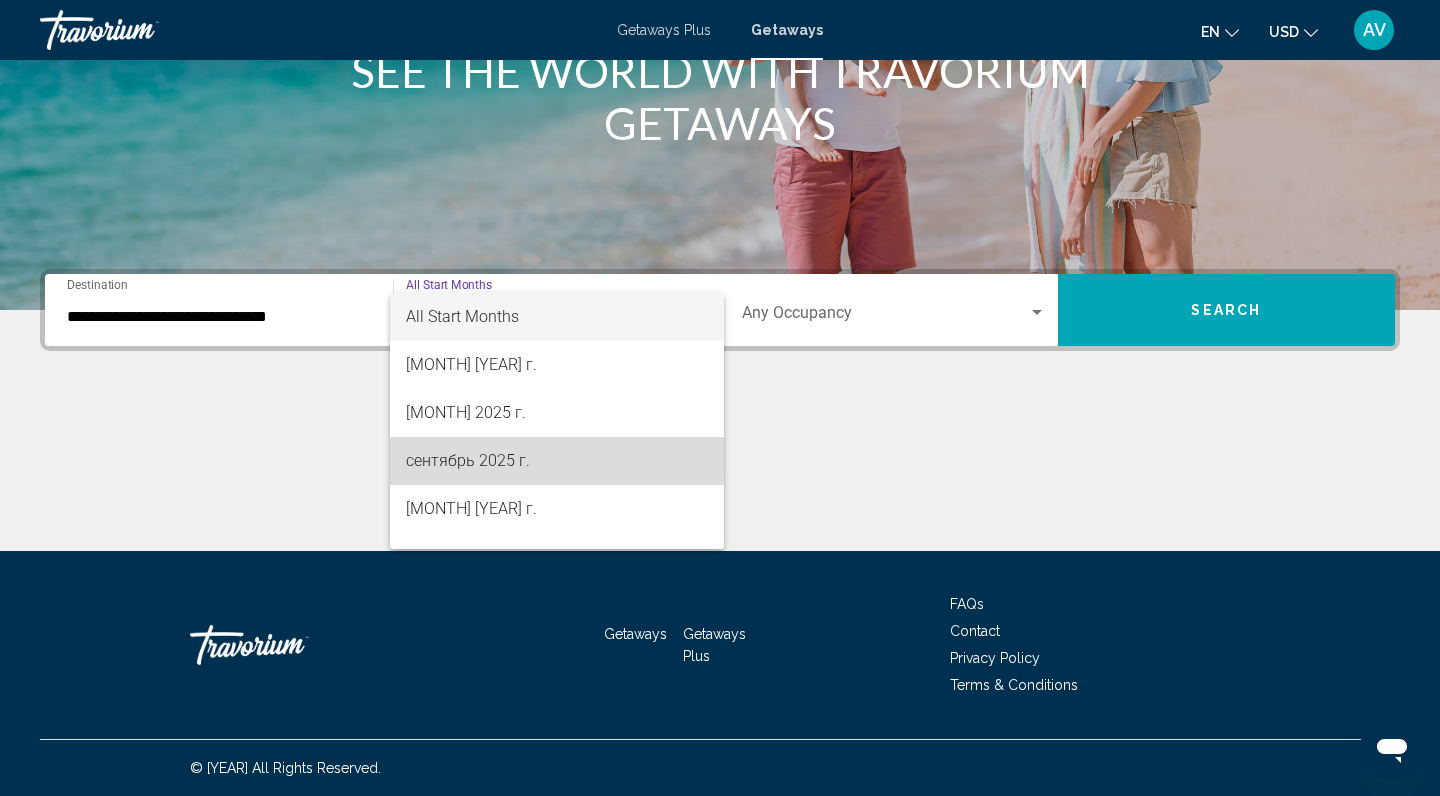 click on "сентябрь 2025 г." at bounding box center (557, 461) 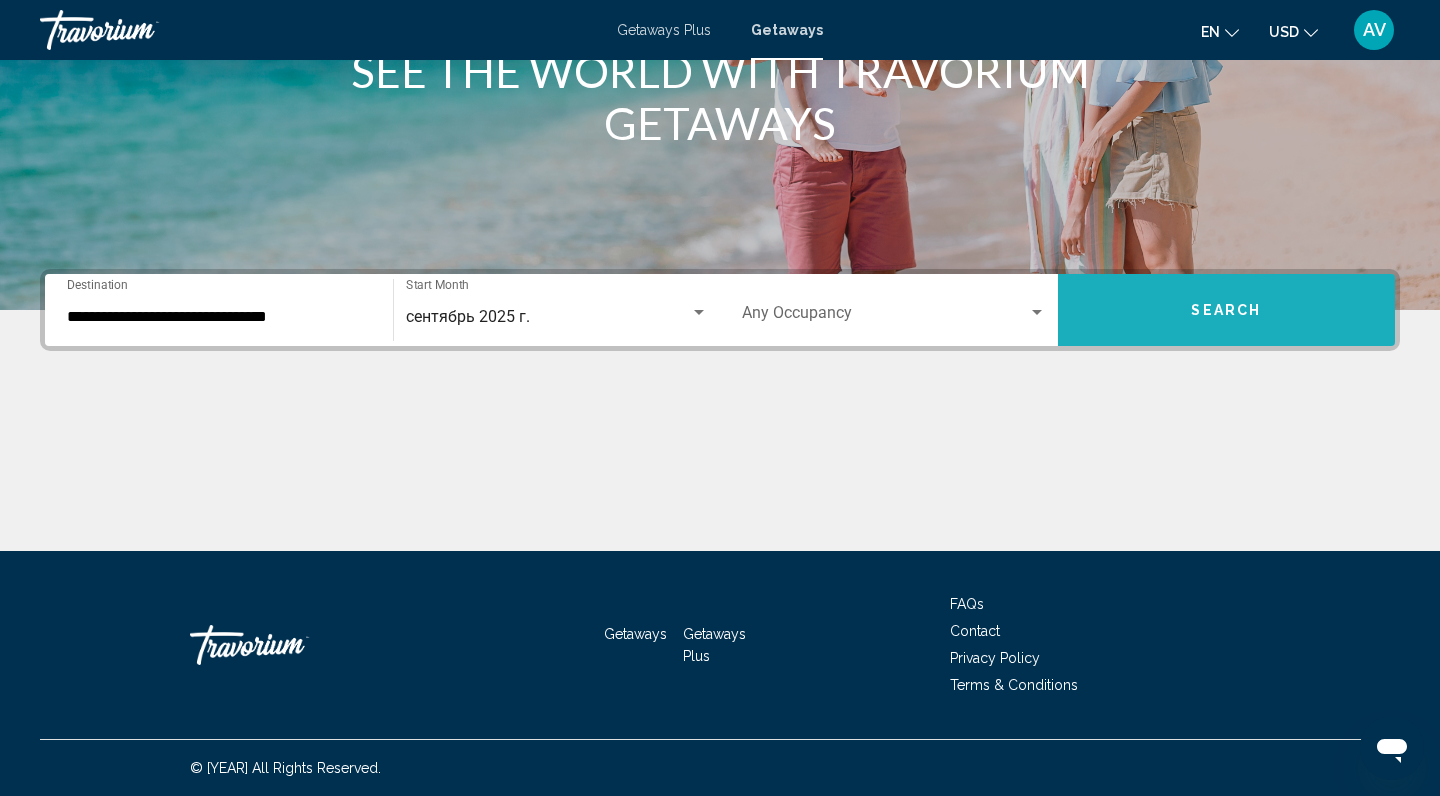 click on "Search" at bounding box center [1227, 310] 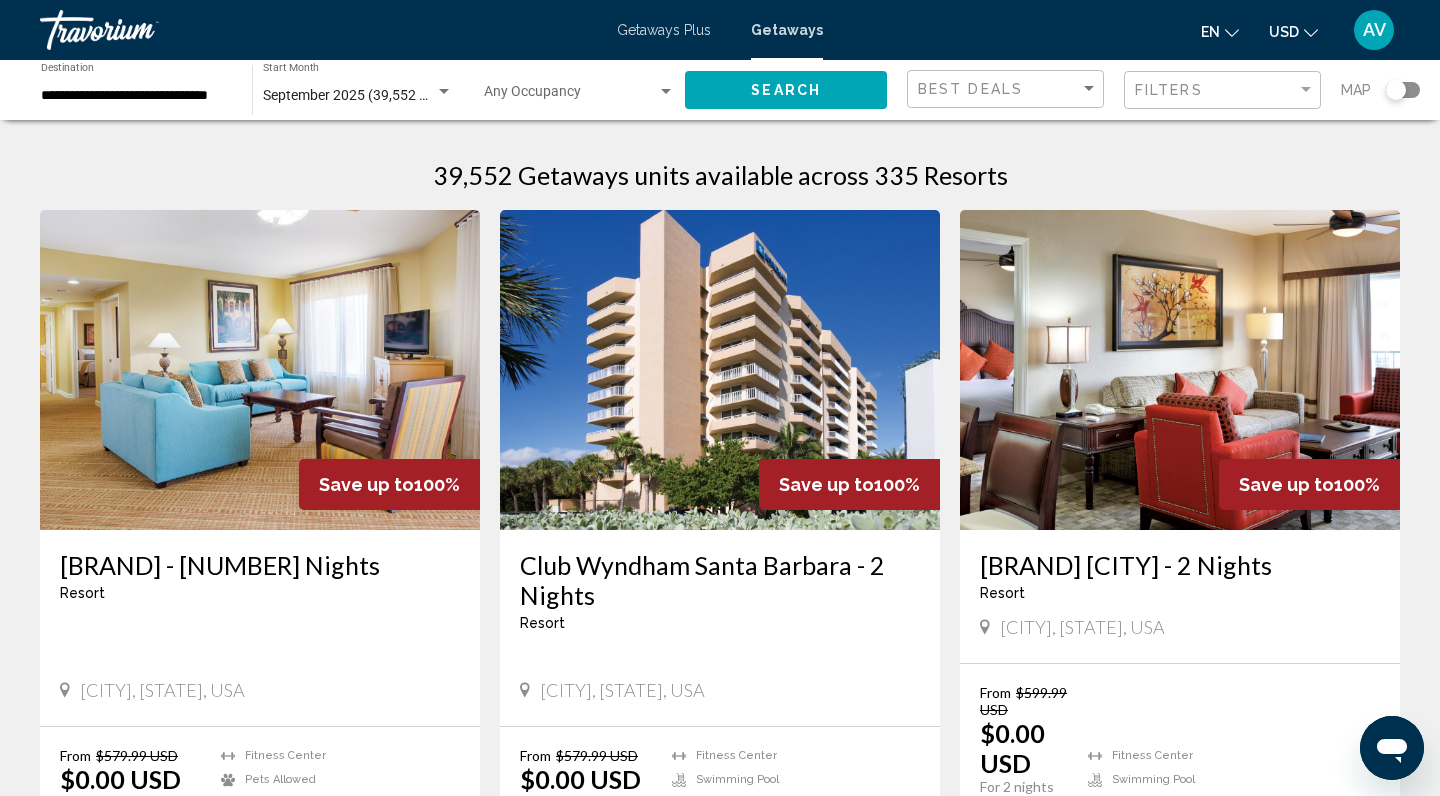 click at bounding box center (1396, 90) 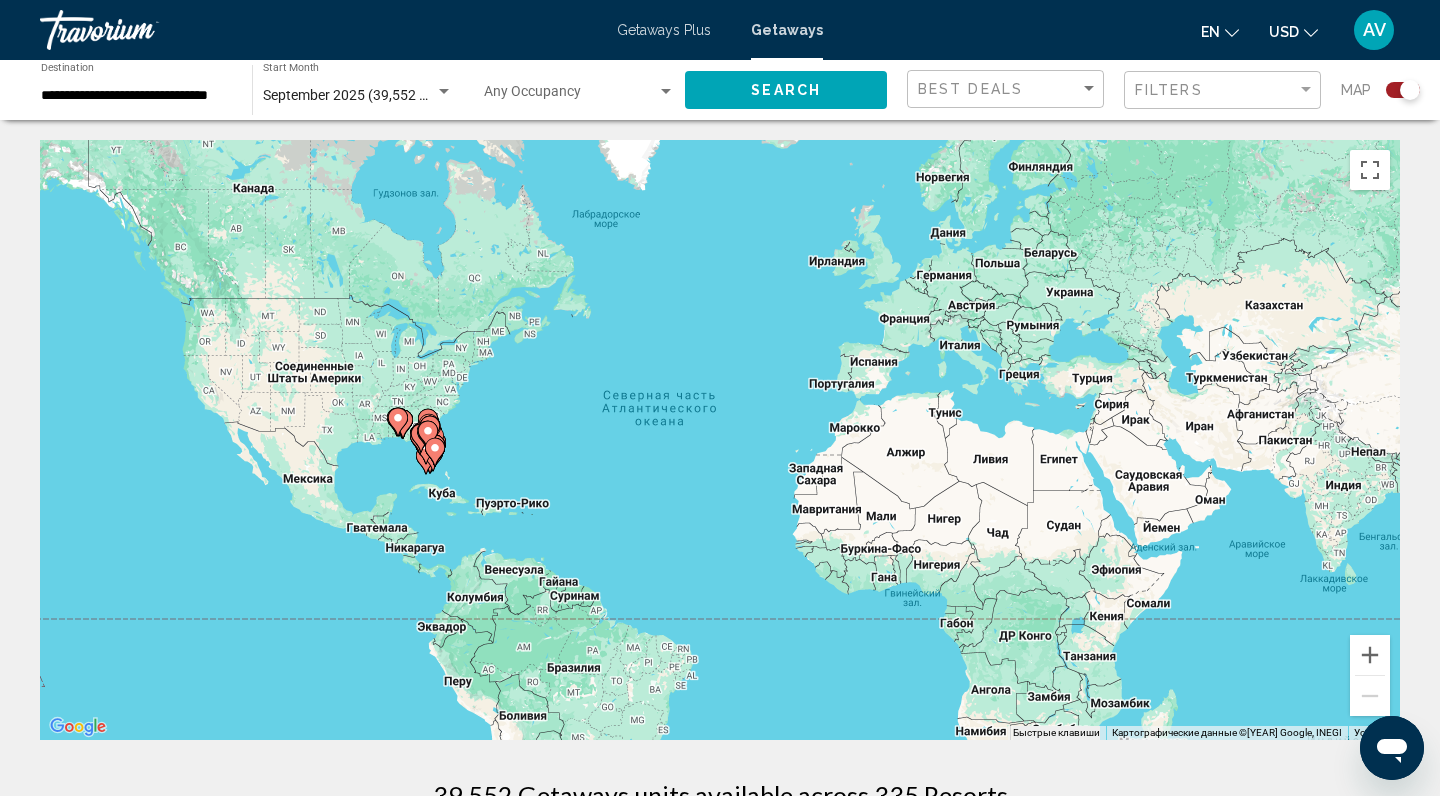 click on "Для навигации используйте клавиши со стрелками. Чтобы активировать перетаскивание с помощью клавиатуры, нажмите Alt + Ввод. После этого перемещайте маркер, используя клавиши со стрелками. Чтобы завершить перетаскивание, нажмите клавишу Ввод. Чтобы отменить действие, нажмите клавишу Esc." at bounding box center (720, 440) 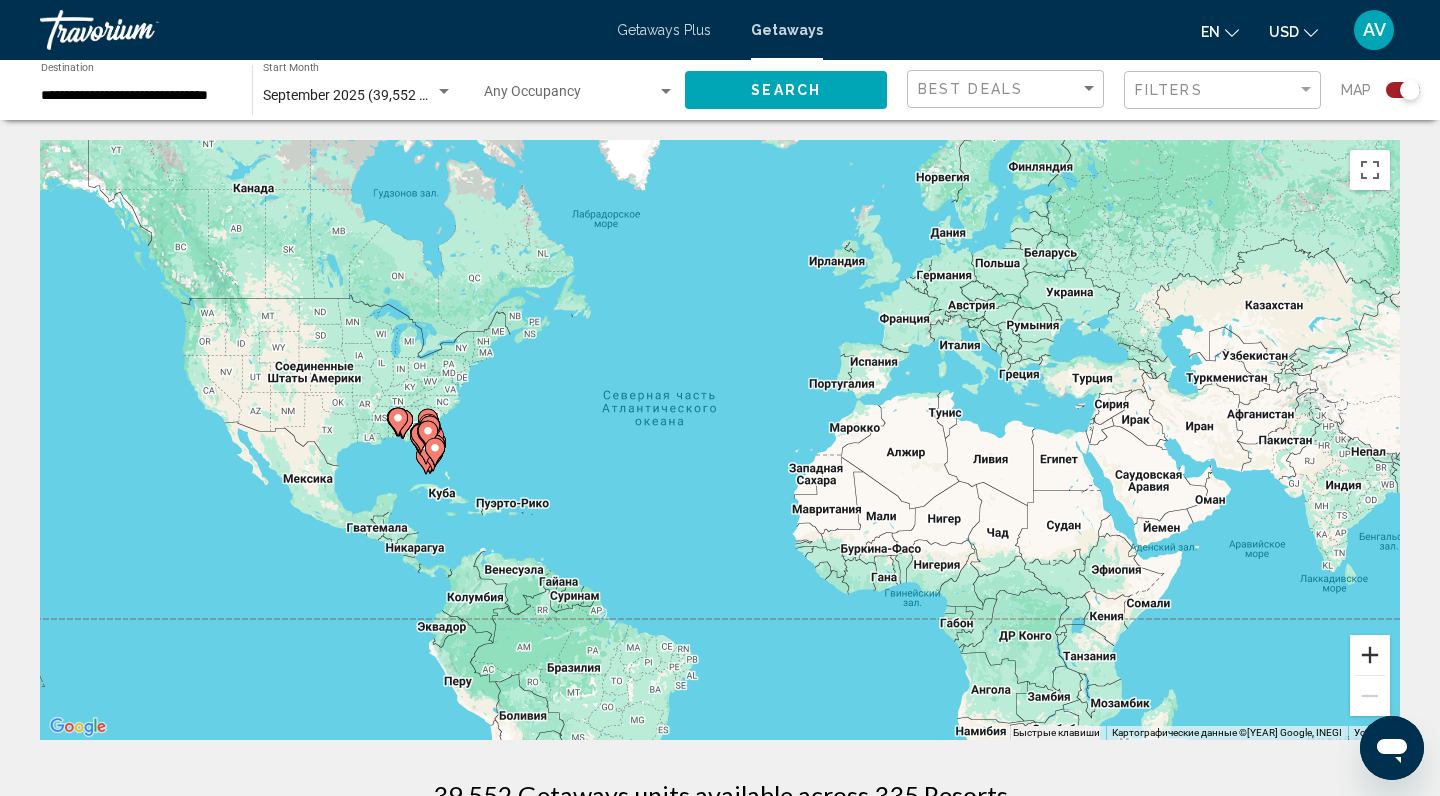 click at bounding box center [1370, 655] 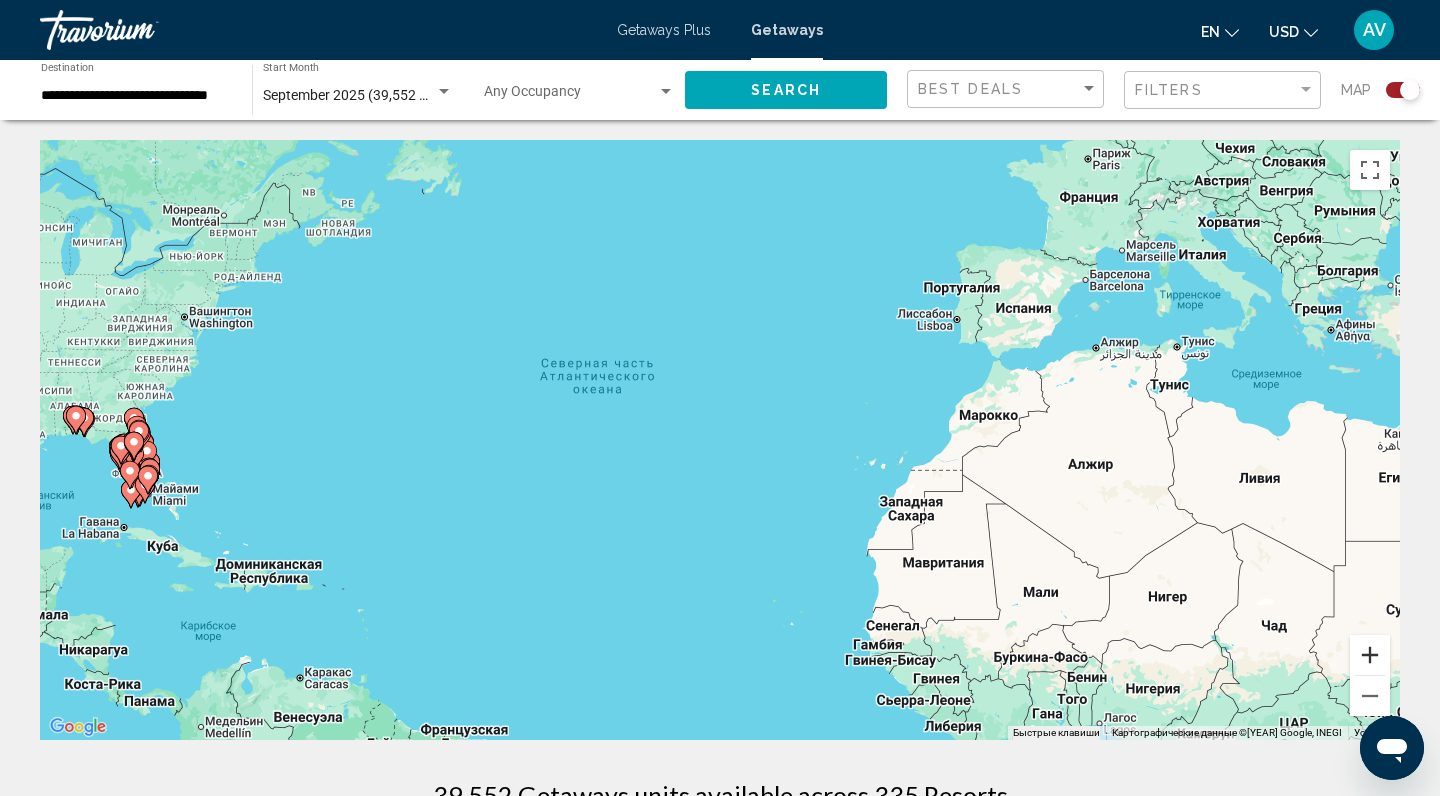 click at bounding box center (1370, 655) 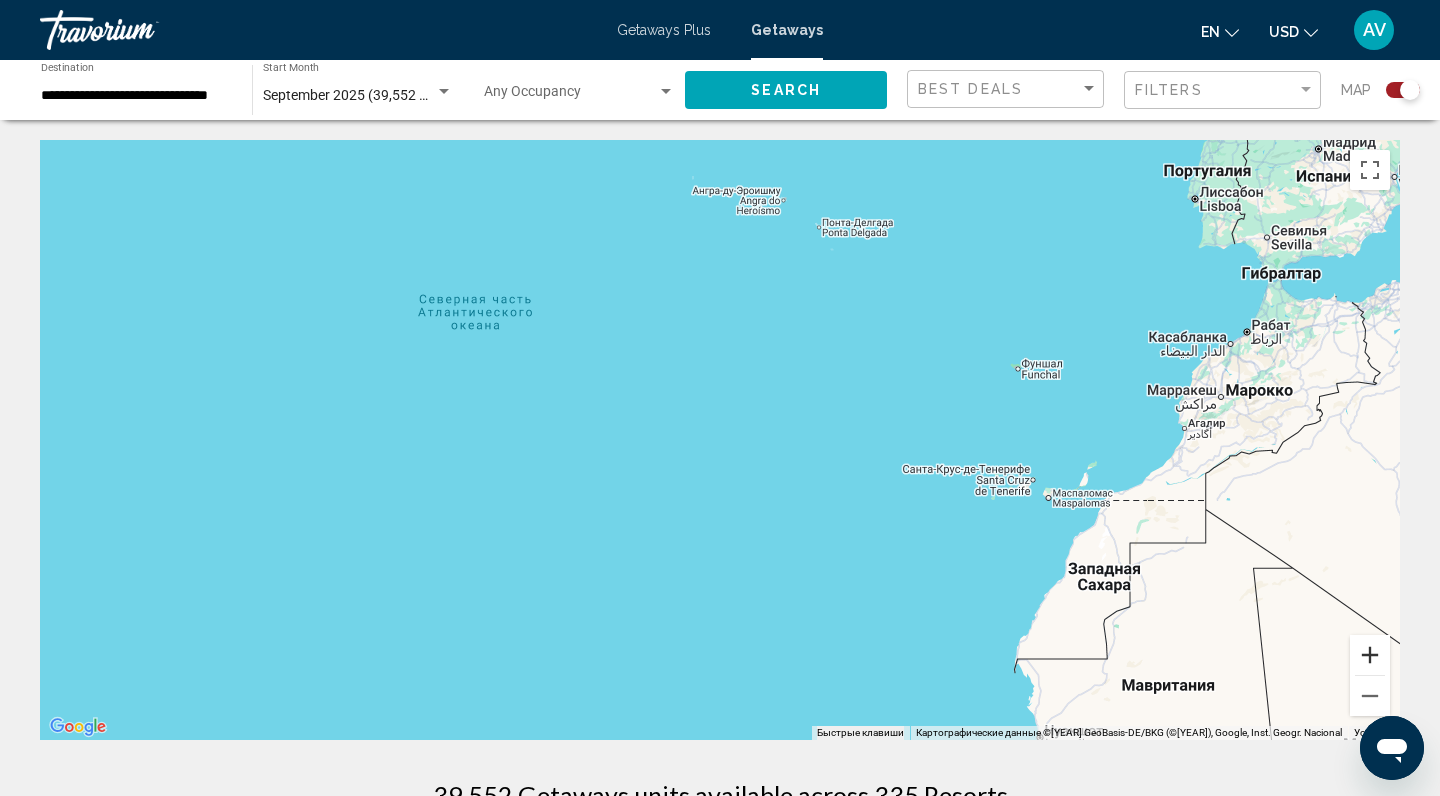 click at bounding box center (1370, 655) 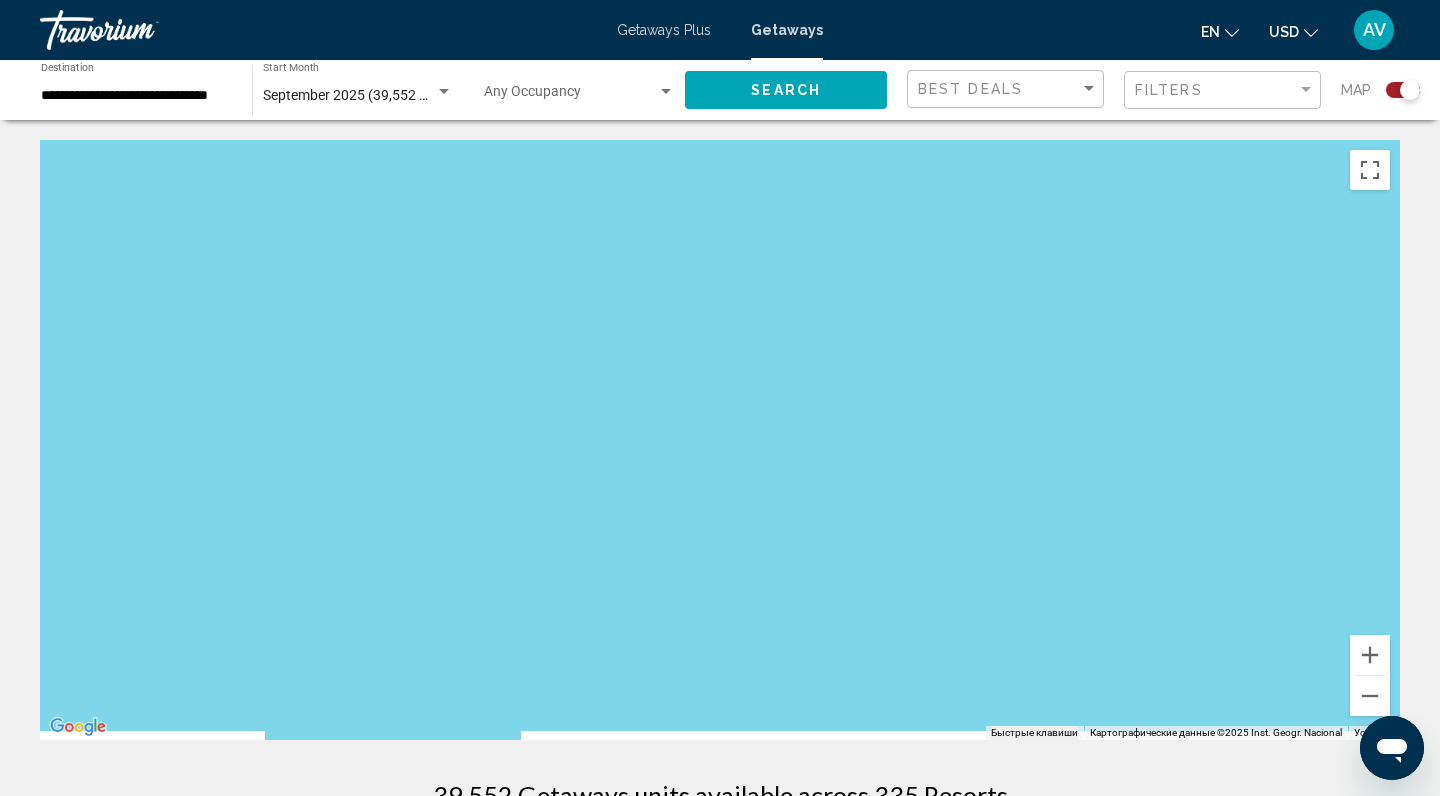 drag, startPoint x: 705, startPoint y: 522, endPoint x: 1316, endPoint y: 482, distance: 612.3079 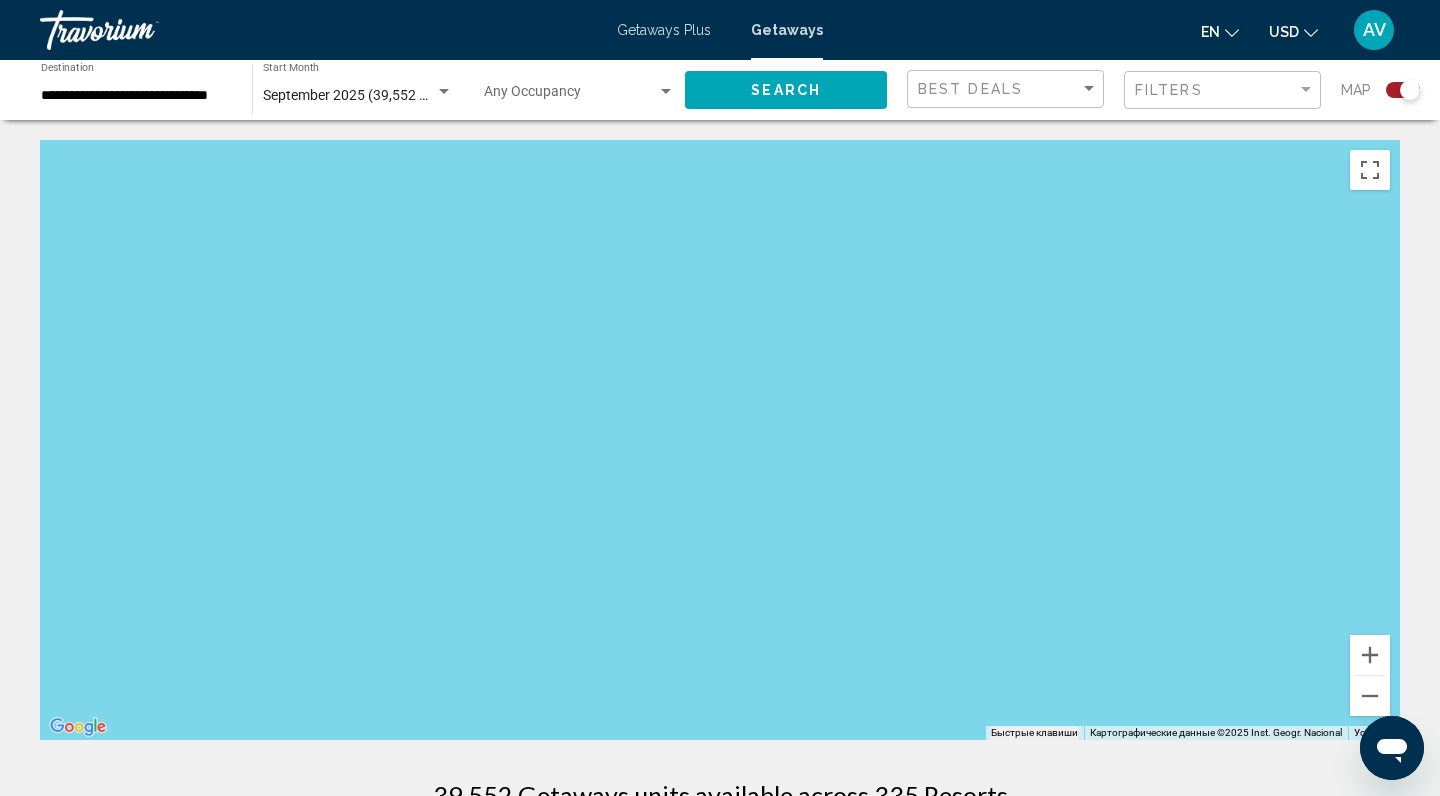 drag, startPoint x: 1316, startPoint y: 482, endPoint x: 1439, endPoint y: 482, distance: 123 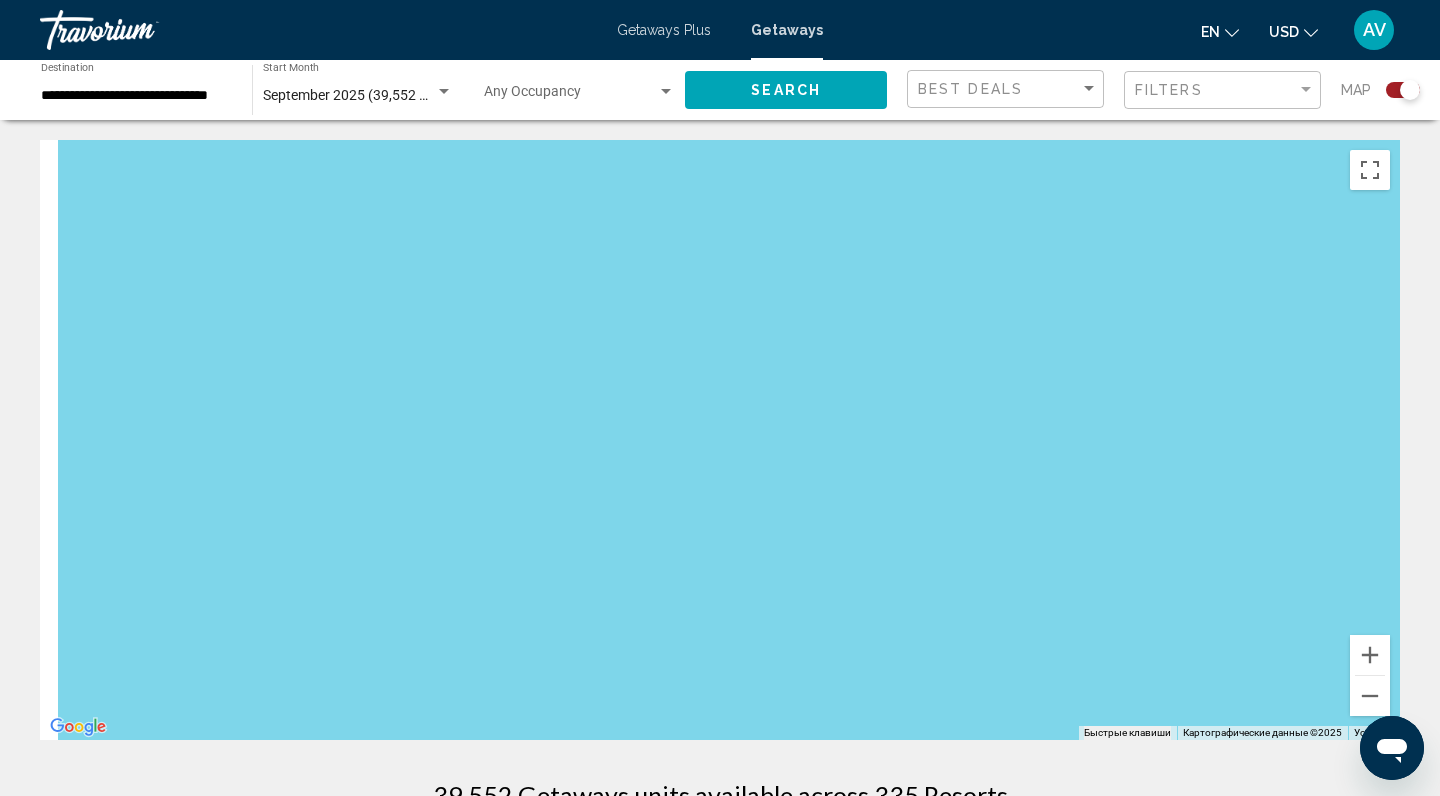drag, startPoint x: 83, startPoint y: 423, endPoint x: 1056, endPoint y: 365, distance: 974.7271 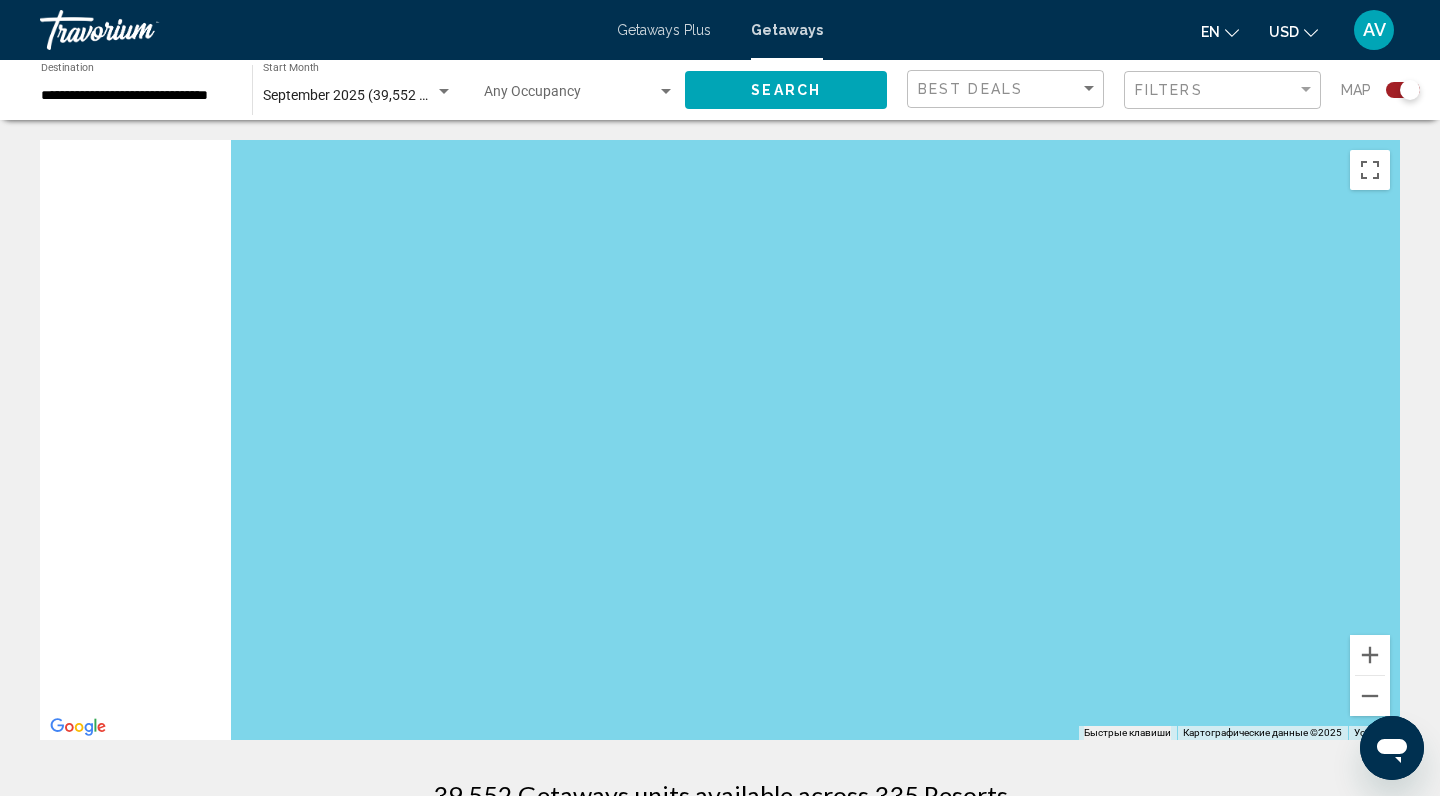 drag, startPoint x: 1056, startPoint y: 365, endPoint x: 1439, endPoint y: 329, distance: 384.68817 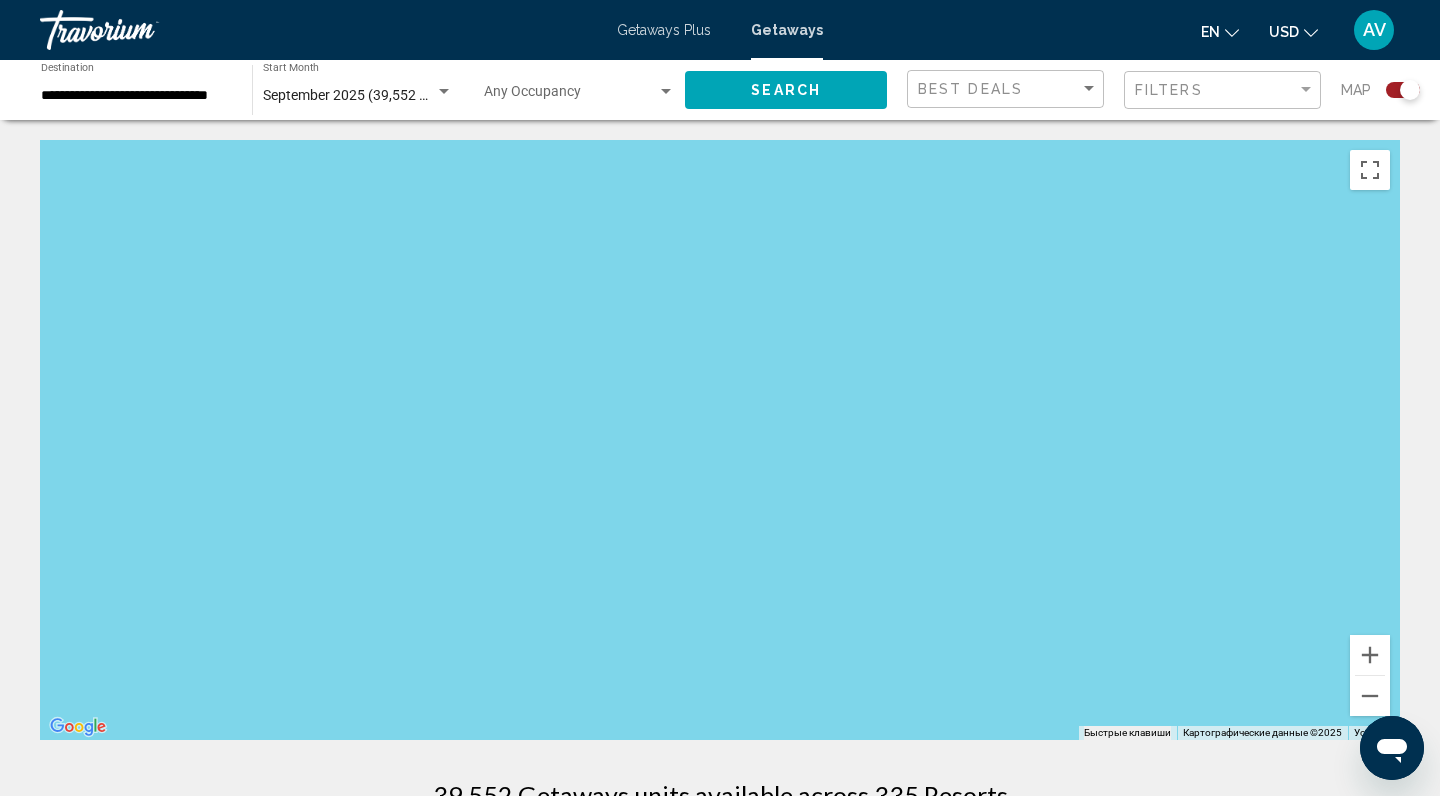 click on "← Переместить влево → Переместить вправо ↑ Переместить вверх ↓ Переместить вниз + Приблизить - Уменьшить Home Переместить влево на 75 % End Переместить вправо на 75 % Предыдущая страница Переместить вверх на 75 % Следующая страница Переместить вниз на 75 % Для навигации используйте клавиши со стрелками. Быстрые клавиши Картографические данные Картографические данные ©2025 Картографические данные ©2025 50 км Нажимайте, чтобы переключаться между метрической и британской системами измерения. Условия Сообщить об ошибке на карте 39,552 Getaways units available across 335 Resorts Save up to -" at bounding box center [720, 1888] 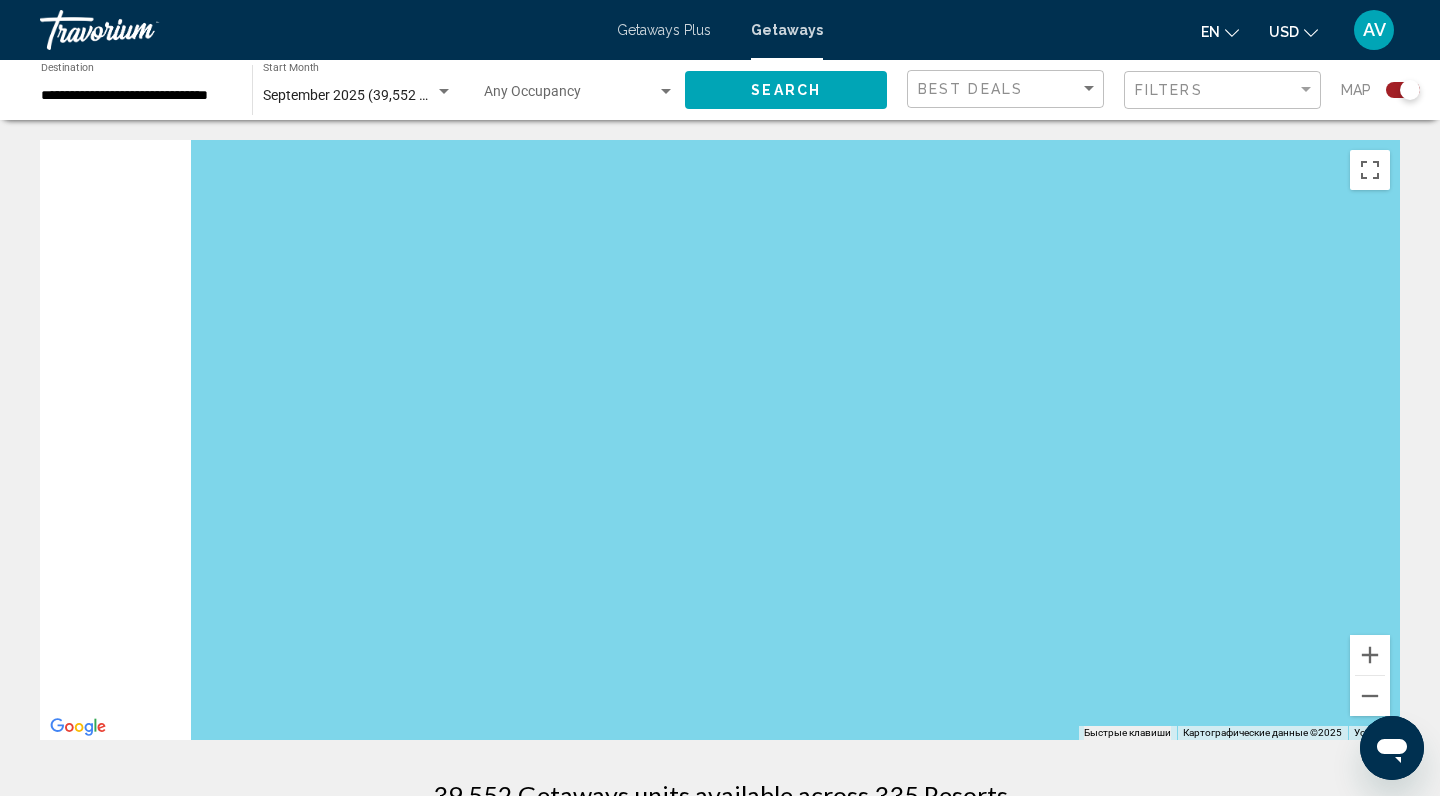 drag, startPoint x: 375, startPoint y: 425, endPoint x: 1131, endPoint y: 383, distance: 757.1658 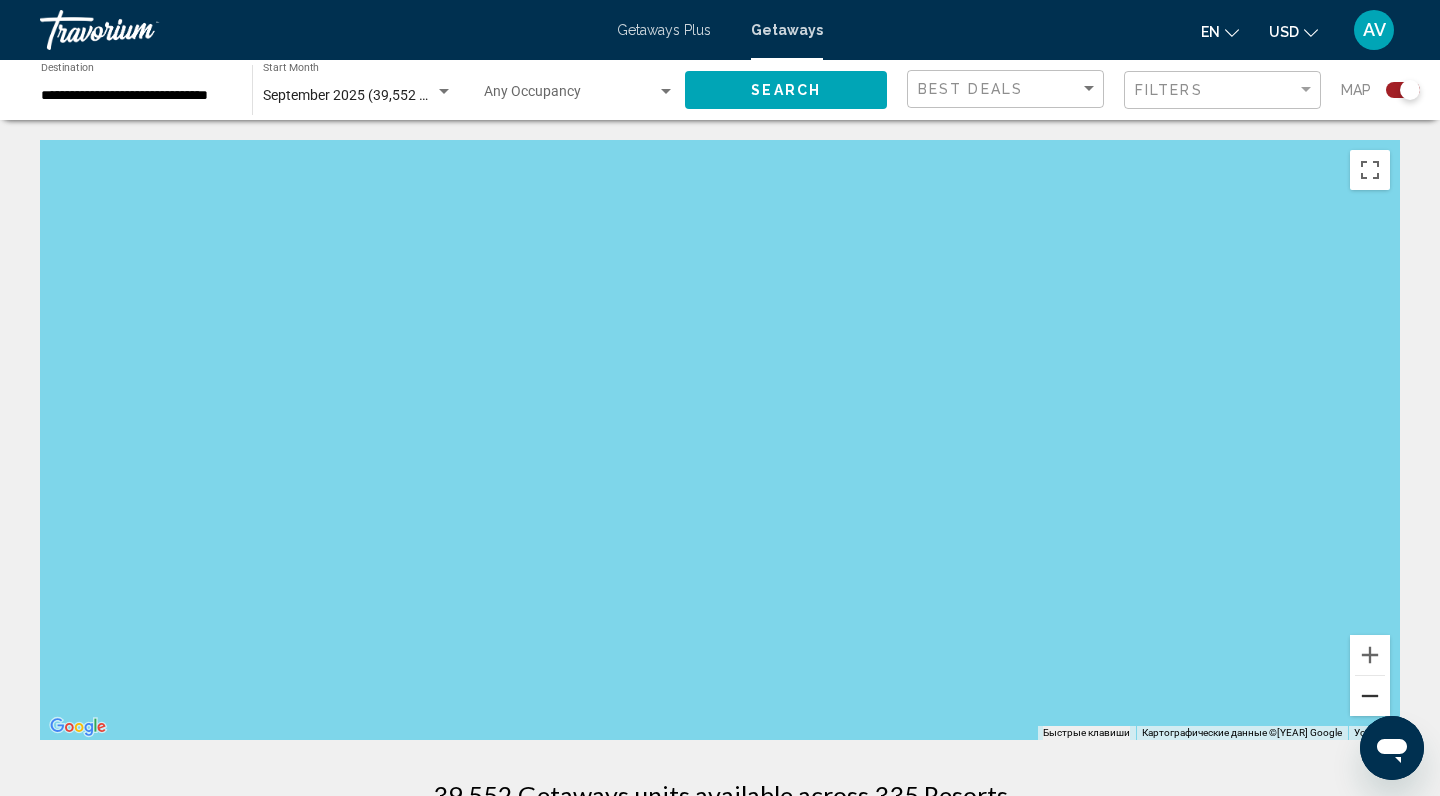 click at bounding box center [1370, 696] 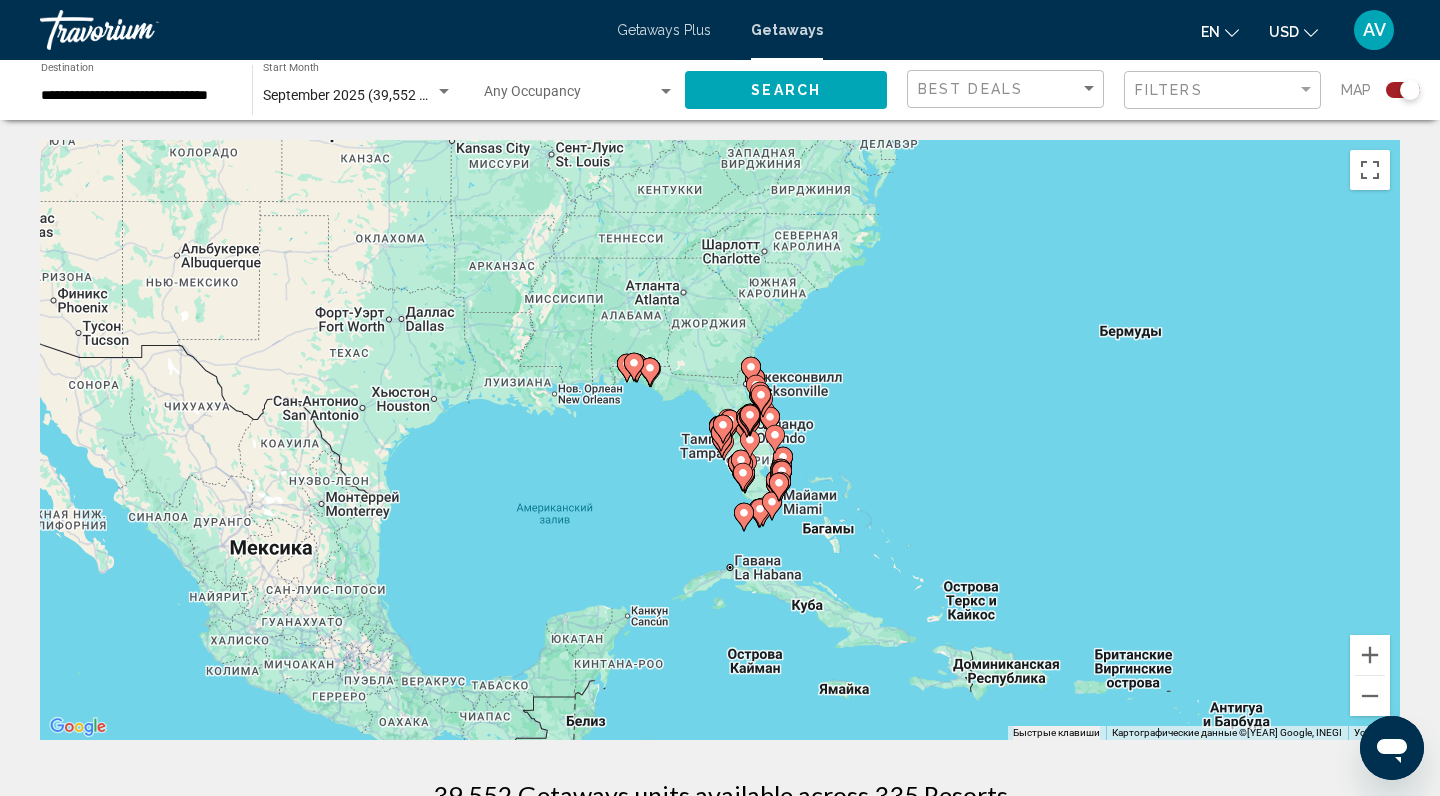 drag, startPoint x: 379, startPoint y: 427, endPoint x: 730, endPoint y: 436, distance: 351.11536 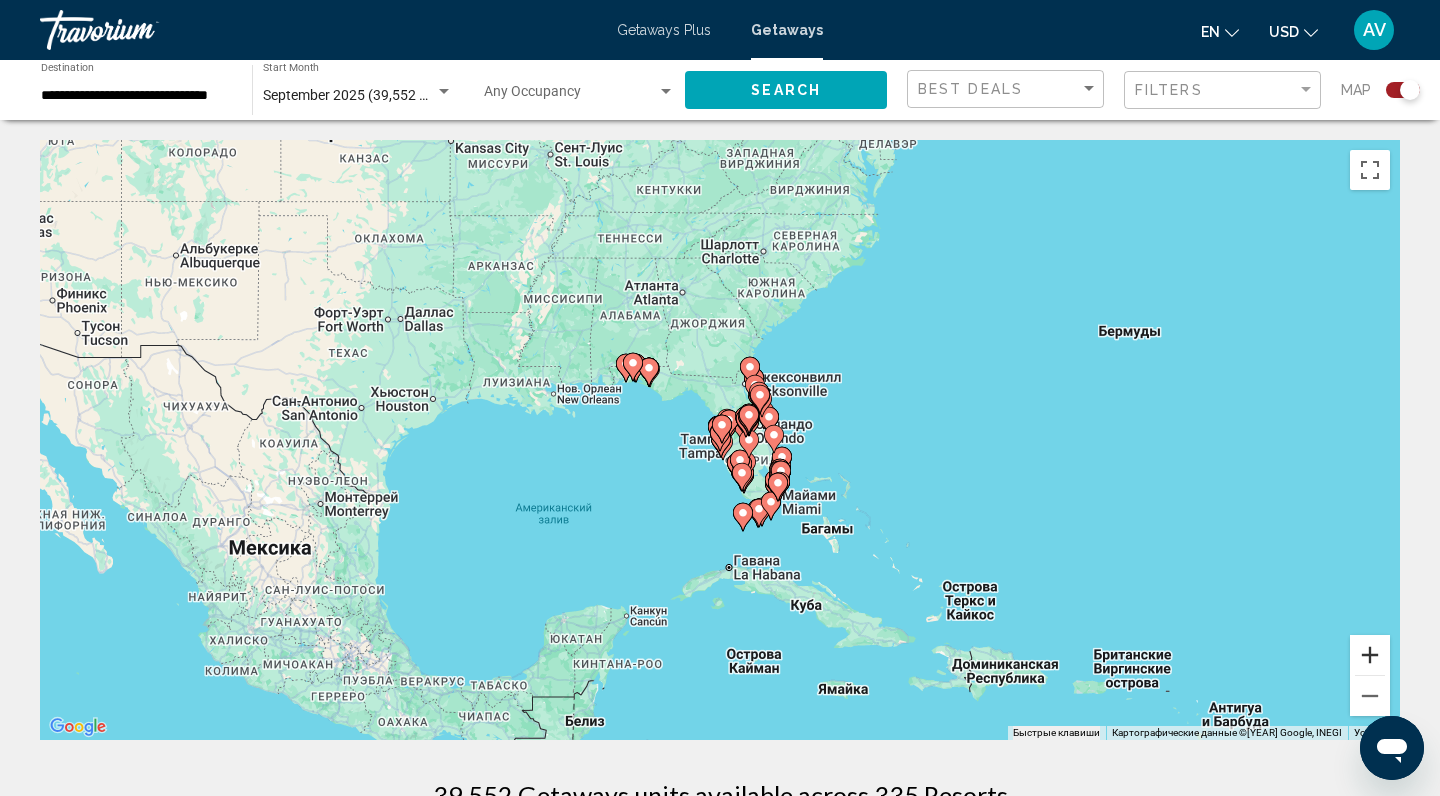 click at bounding box center (1370, 655) 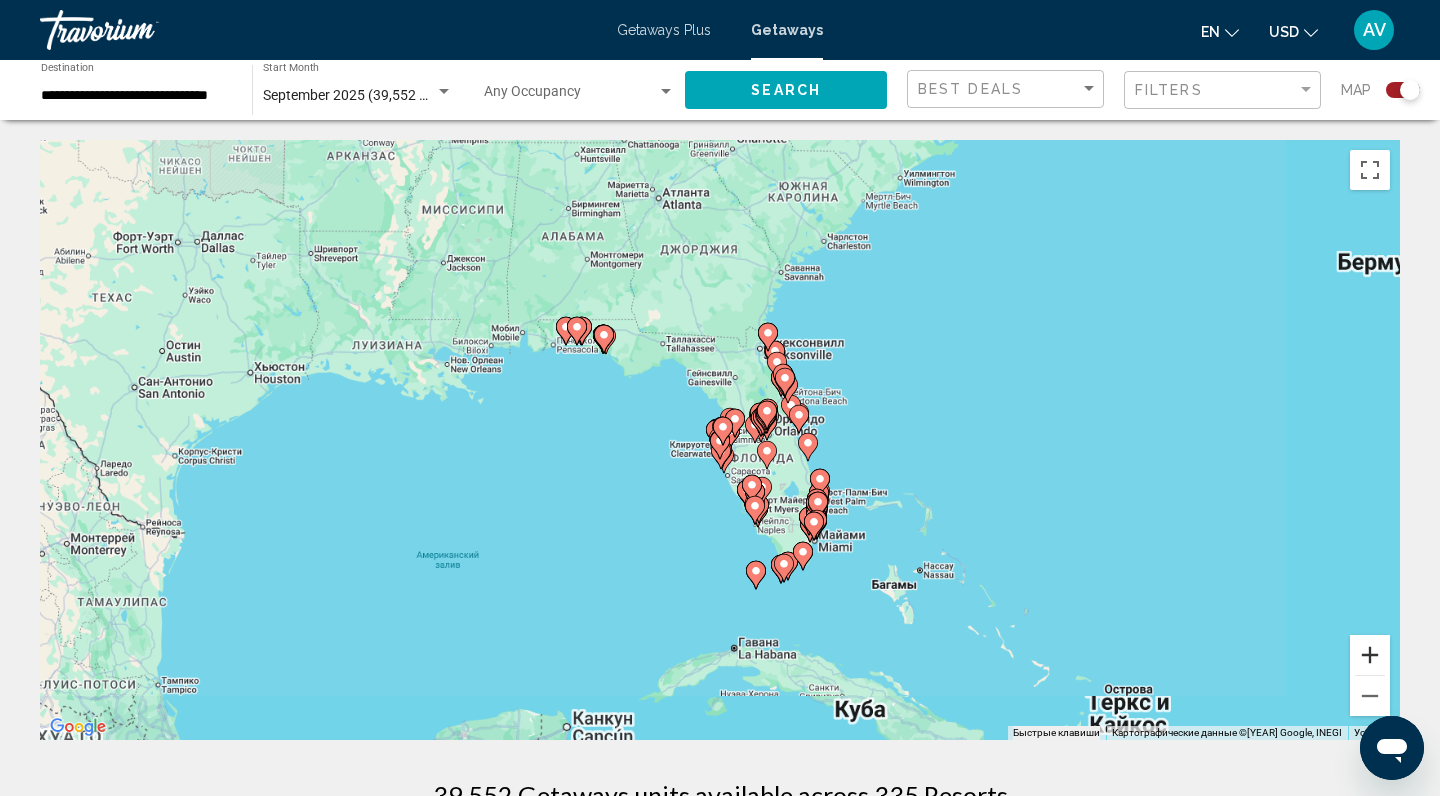 click at bounding box center [1370, 655] 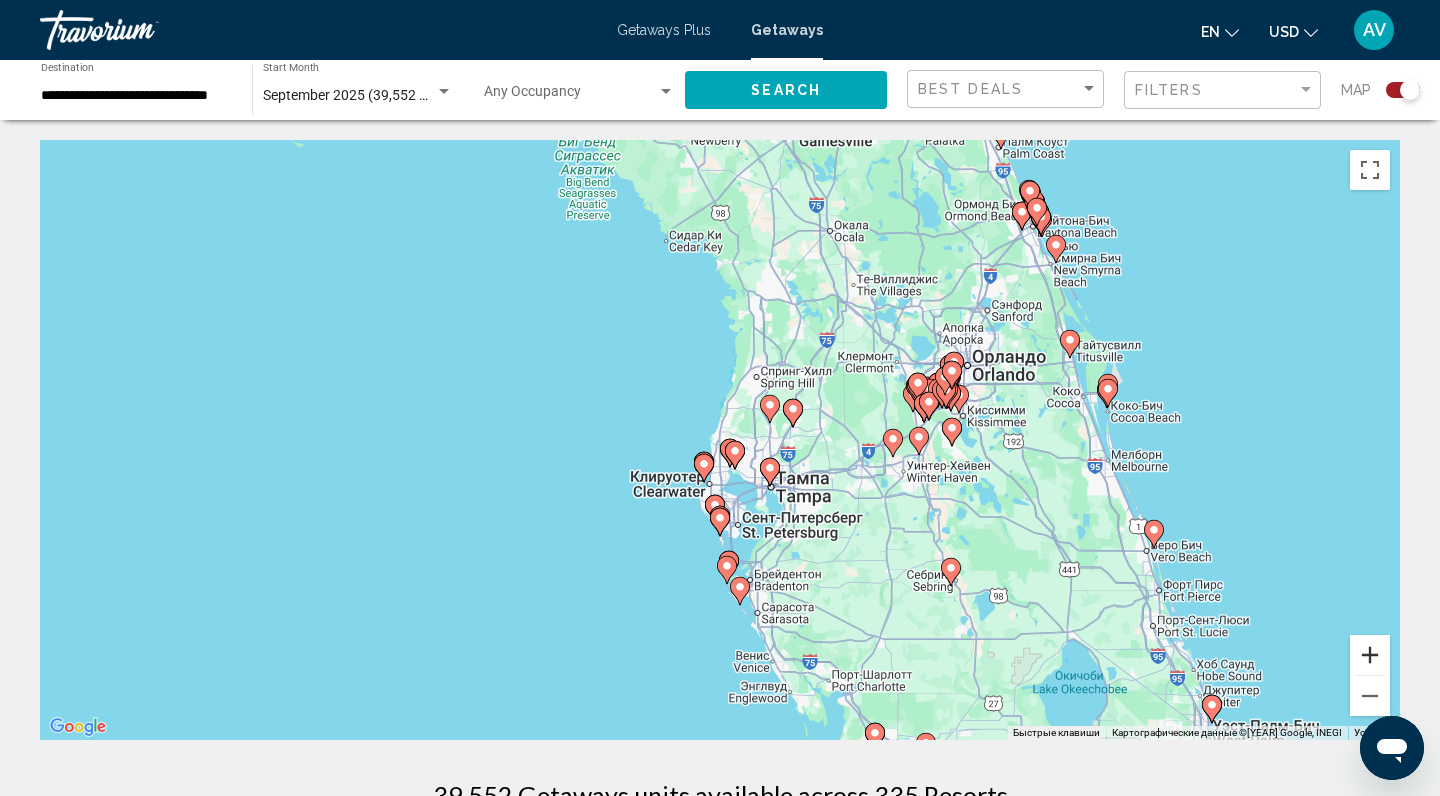 click at bounding box center (1370, 655) 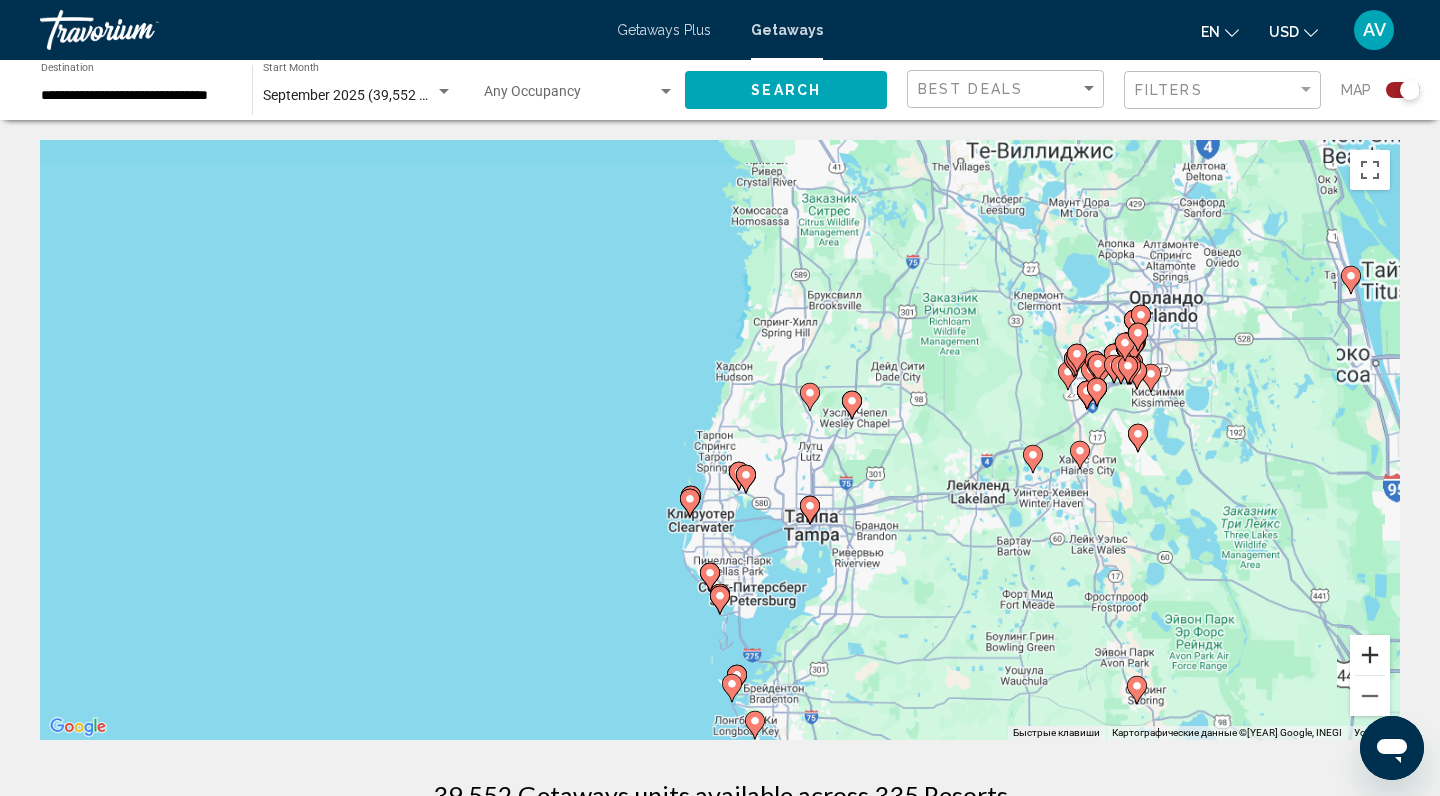 click at bounding box center [1370, 655] 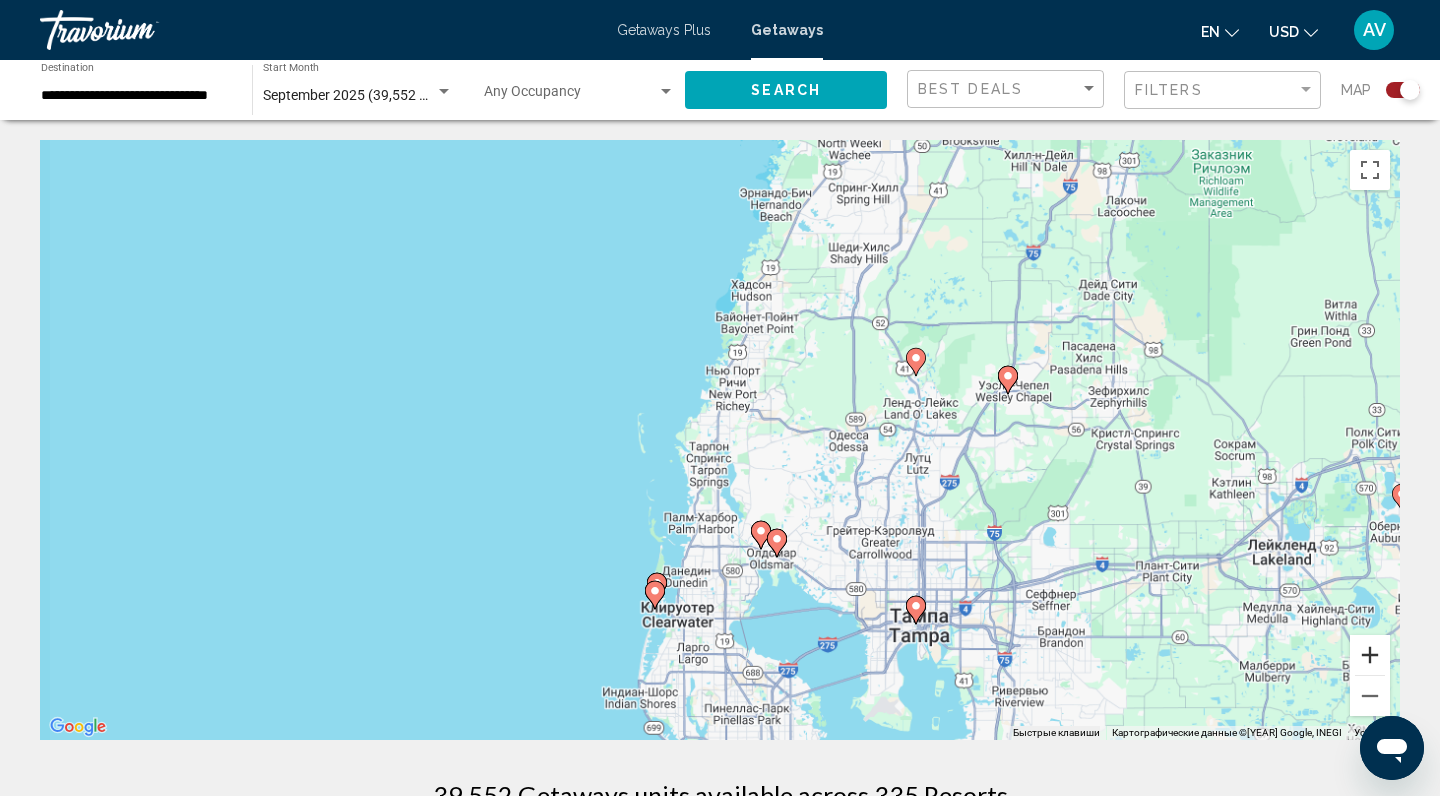 click at bounding box center (1370, 655) 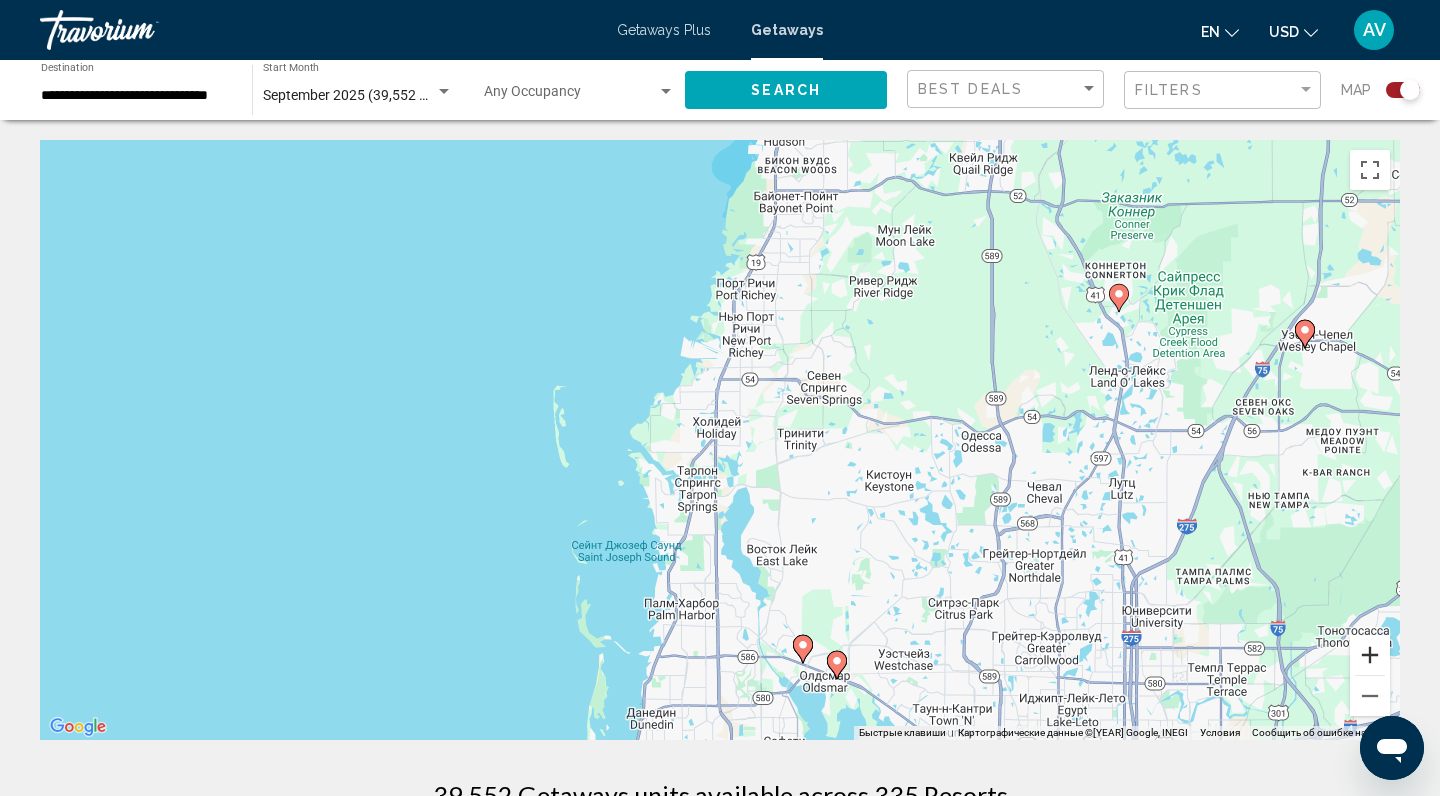 click at bounding box center [1370, 655] 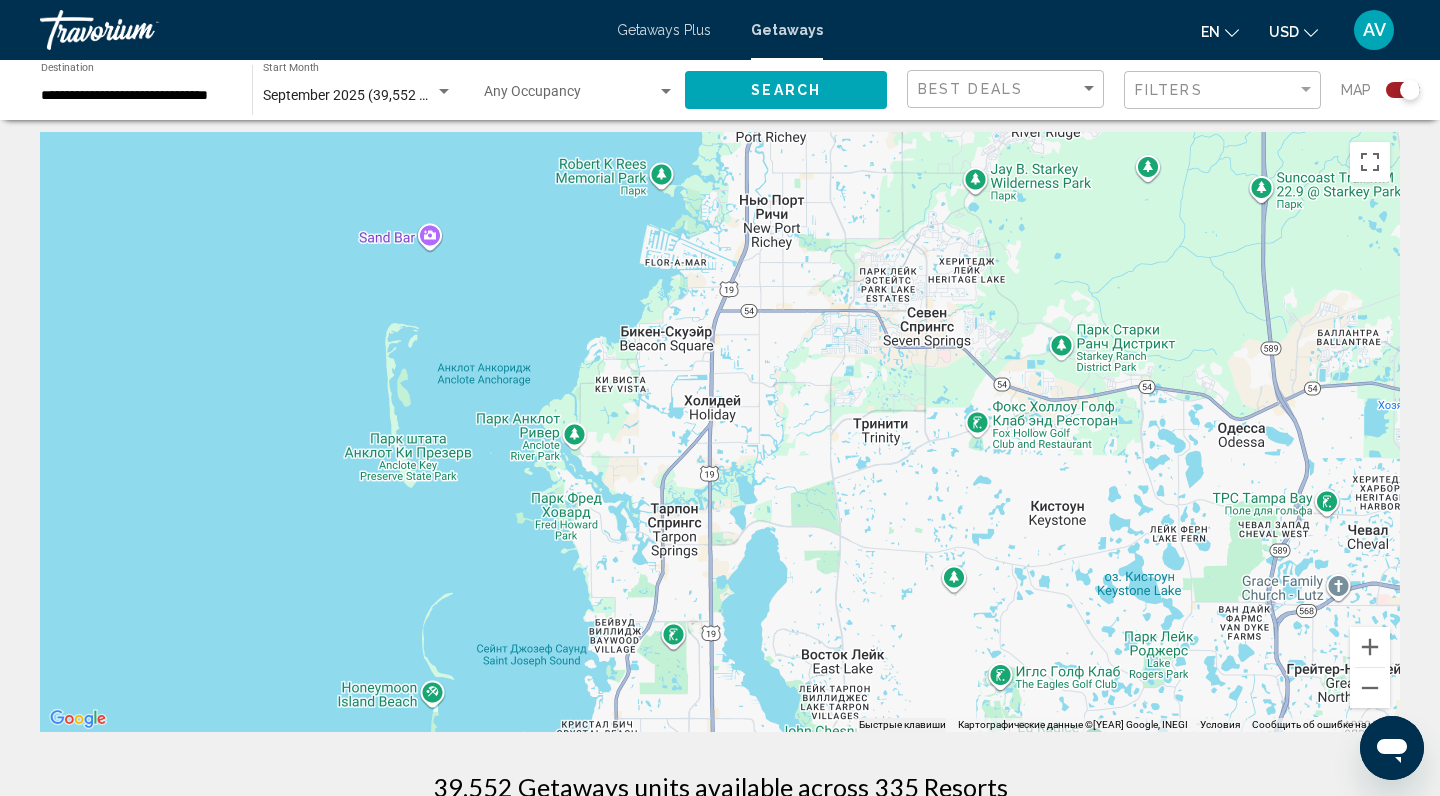 scroll, scrollTop: 19, scrollLeft: 0, axis: vertical 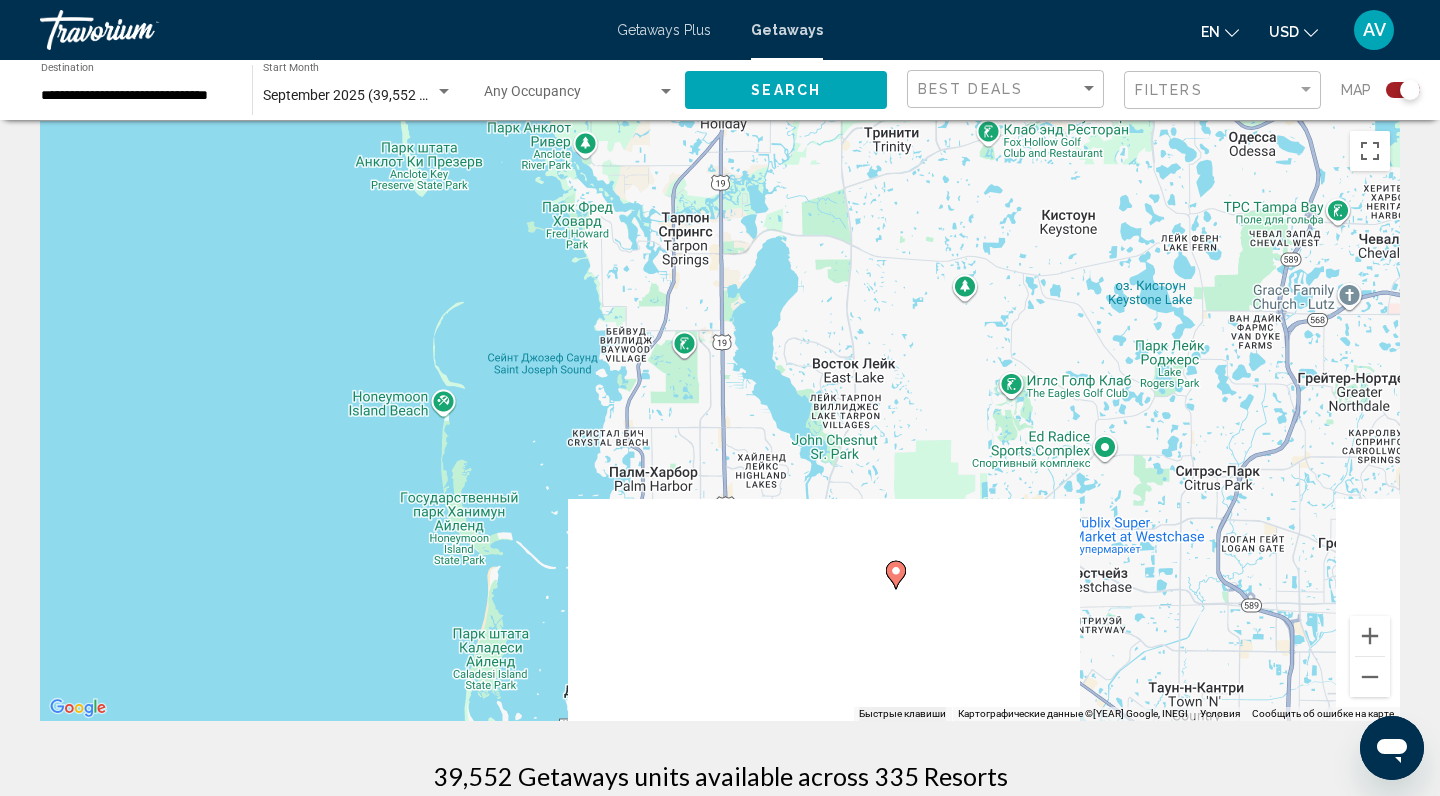 drag, startPoint x: 590, startPoint y: 606, endPoint x: 610, endPoint y: 266, distance: 340.58774 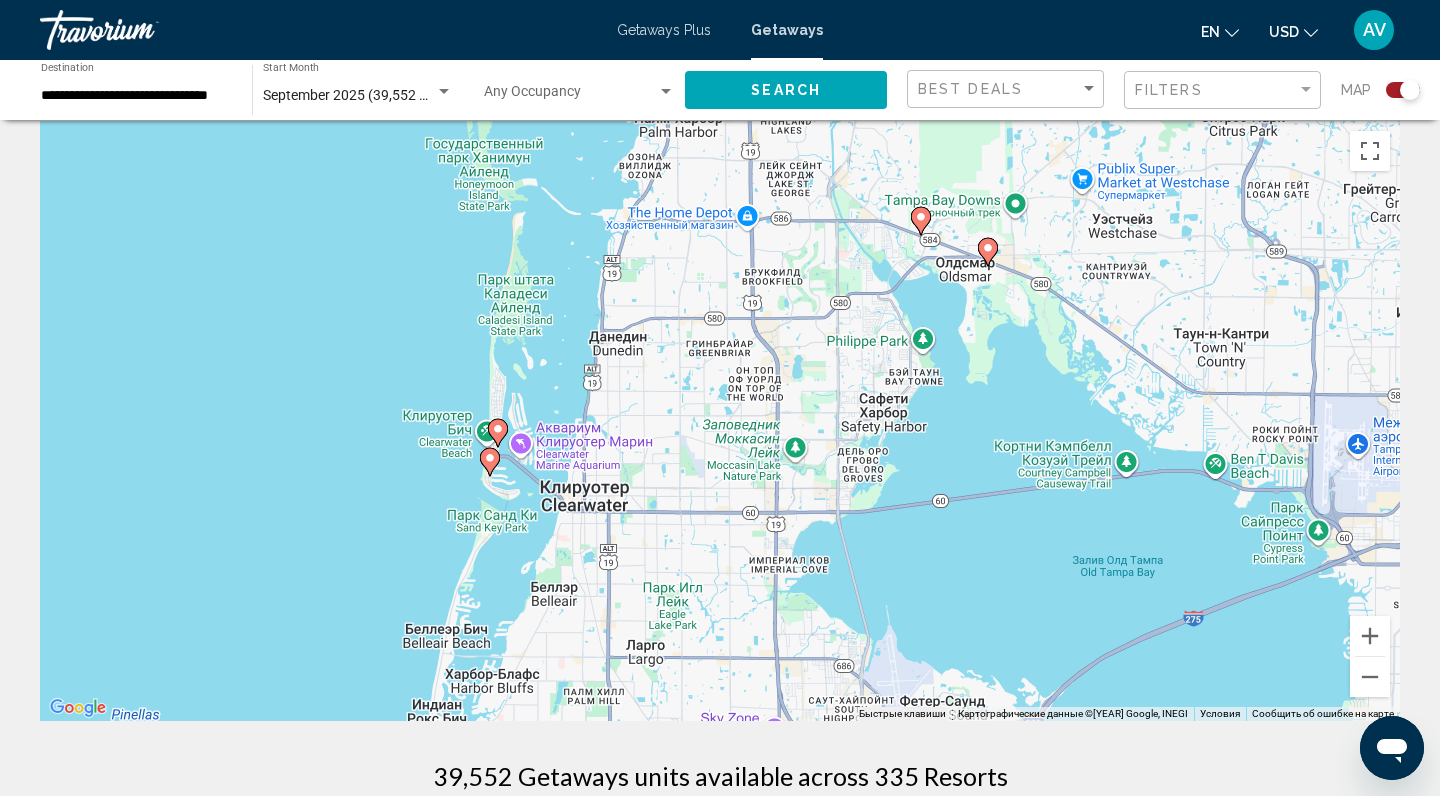 drag, startPoint x: 627, startPoint y: 381, endPoint x: 633, endPoint y: 150, distance: 231.07791 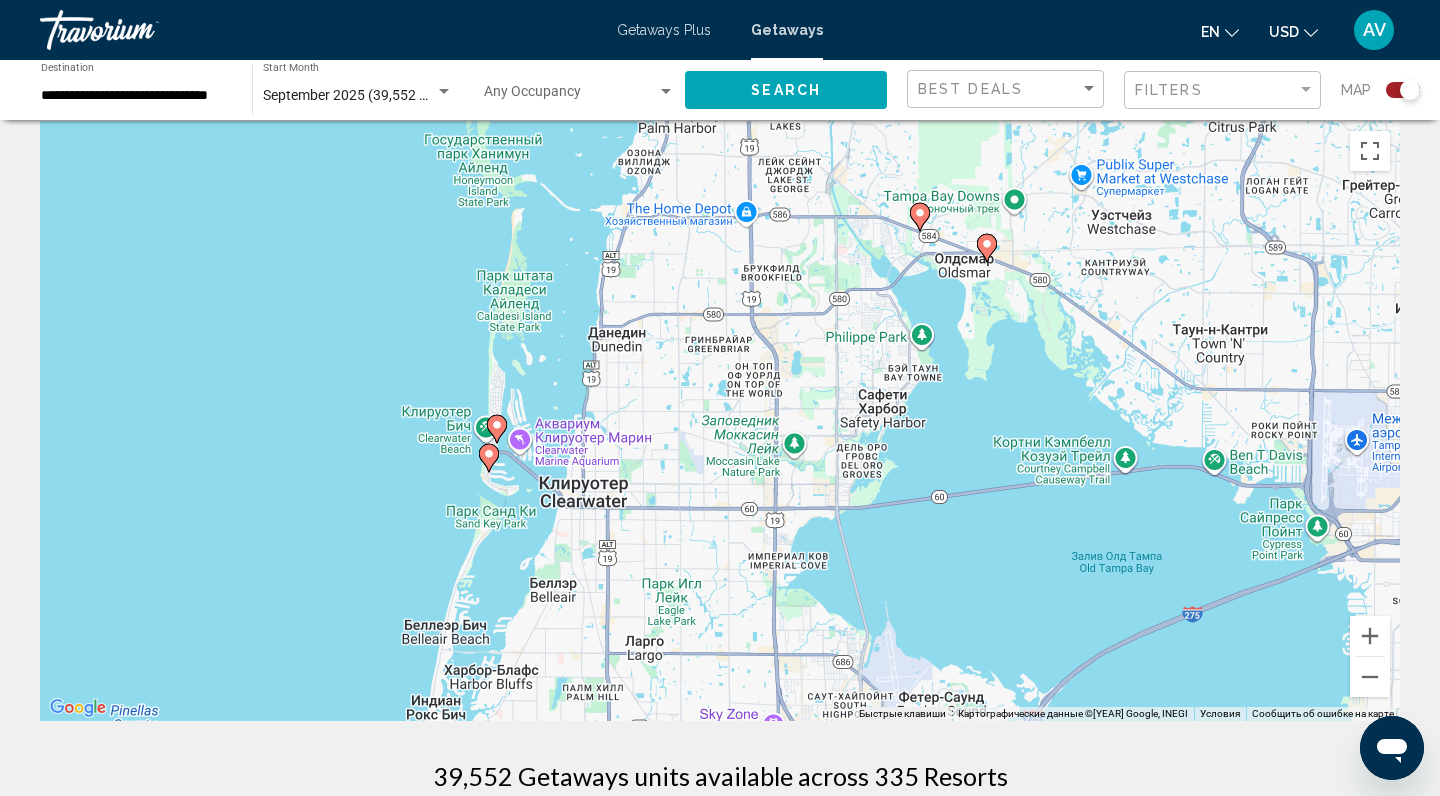 click at bounding box center [920, 213] 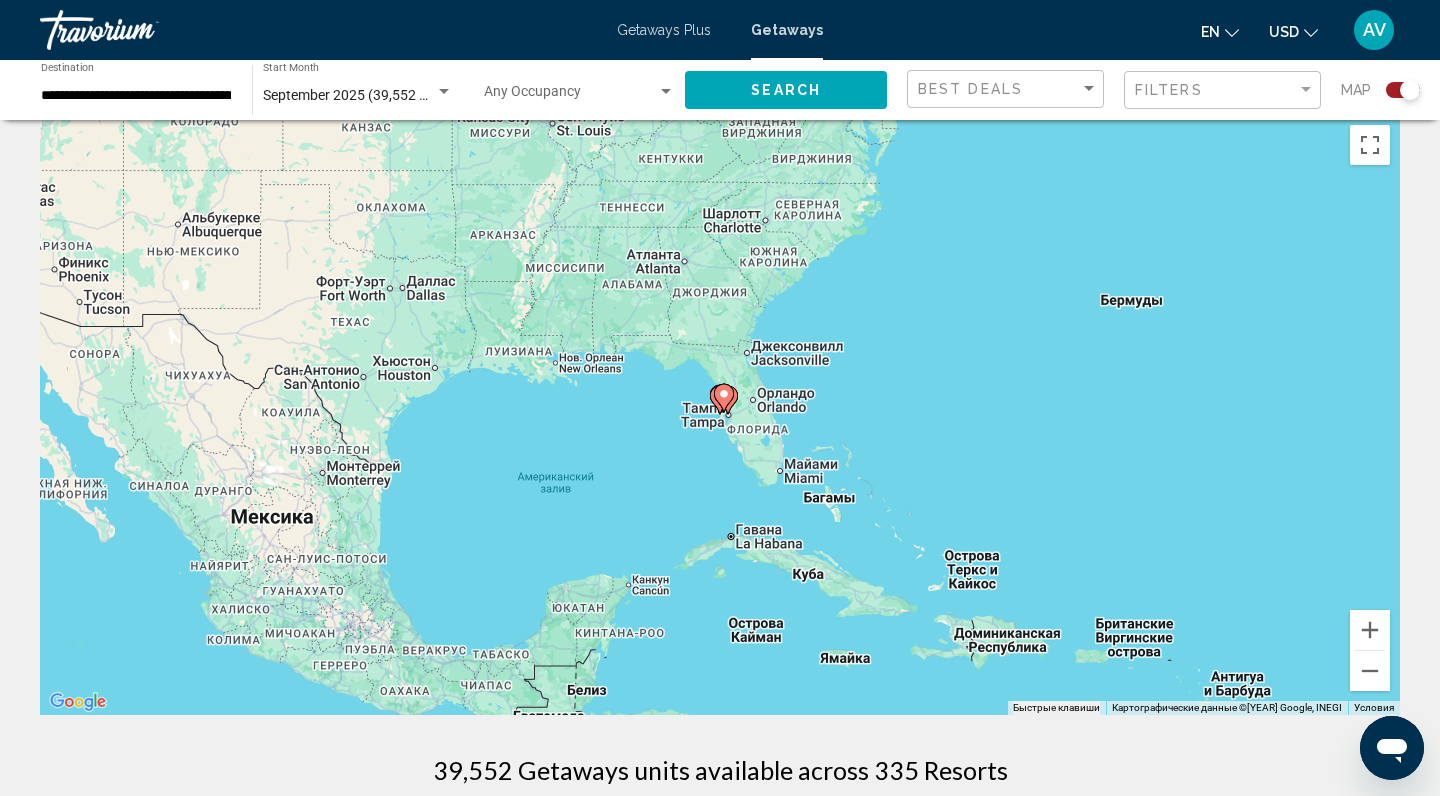 scroll, scrollTop: 16, scrollLeft: 0, axis: vertical 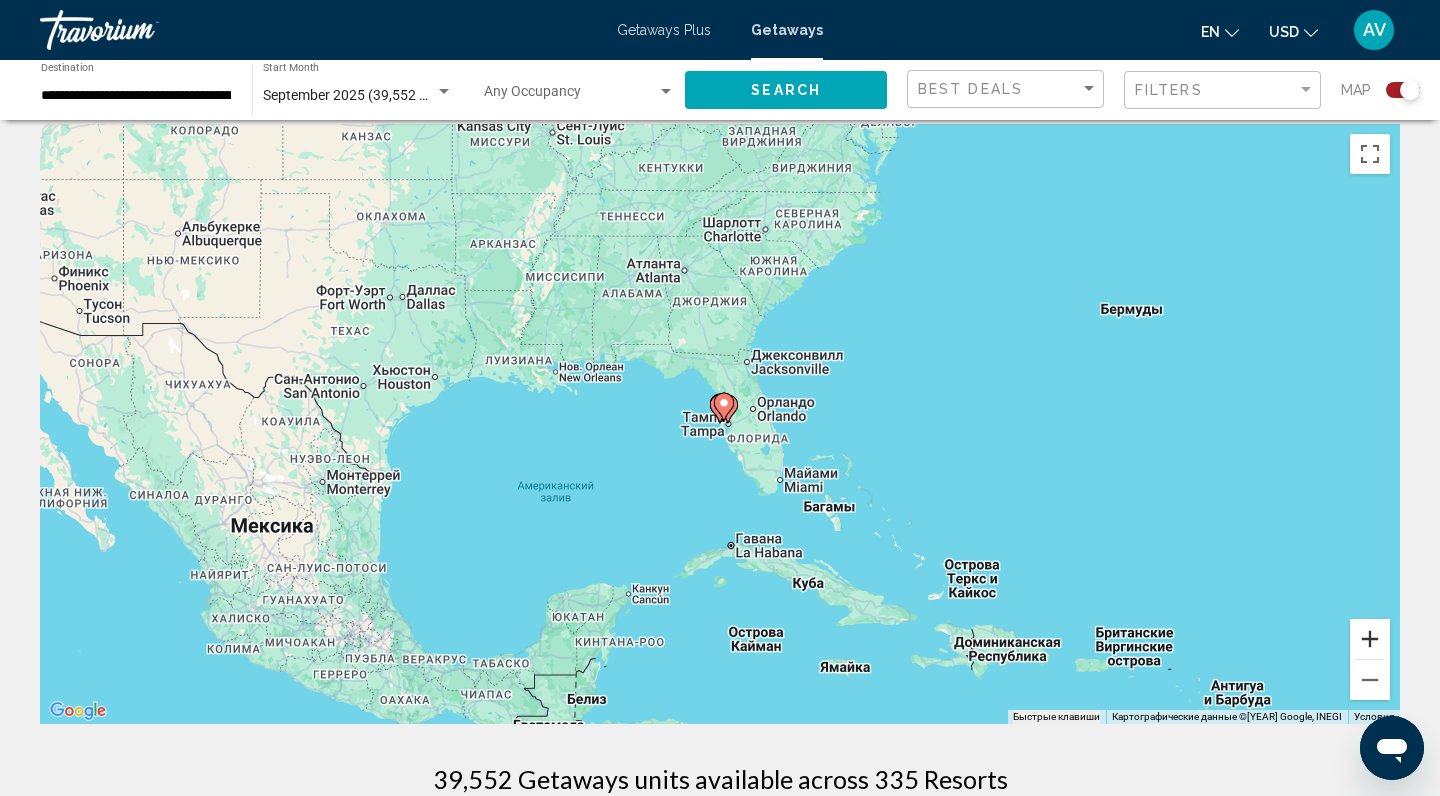 click at bounding box center (1370, 639) 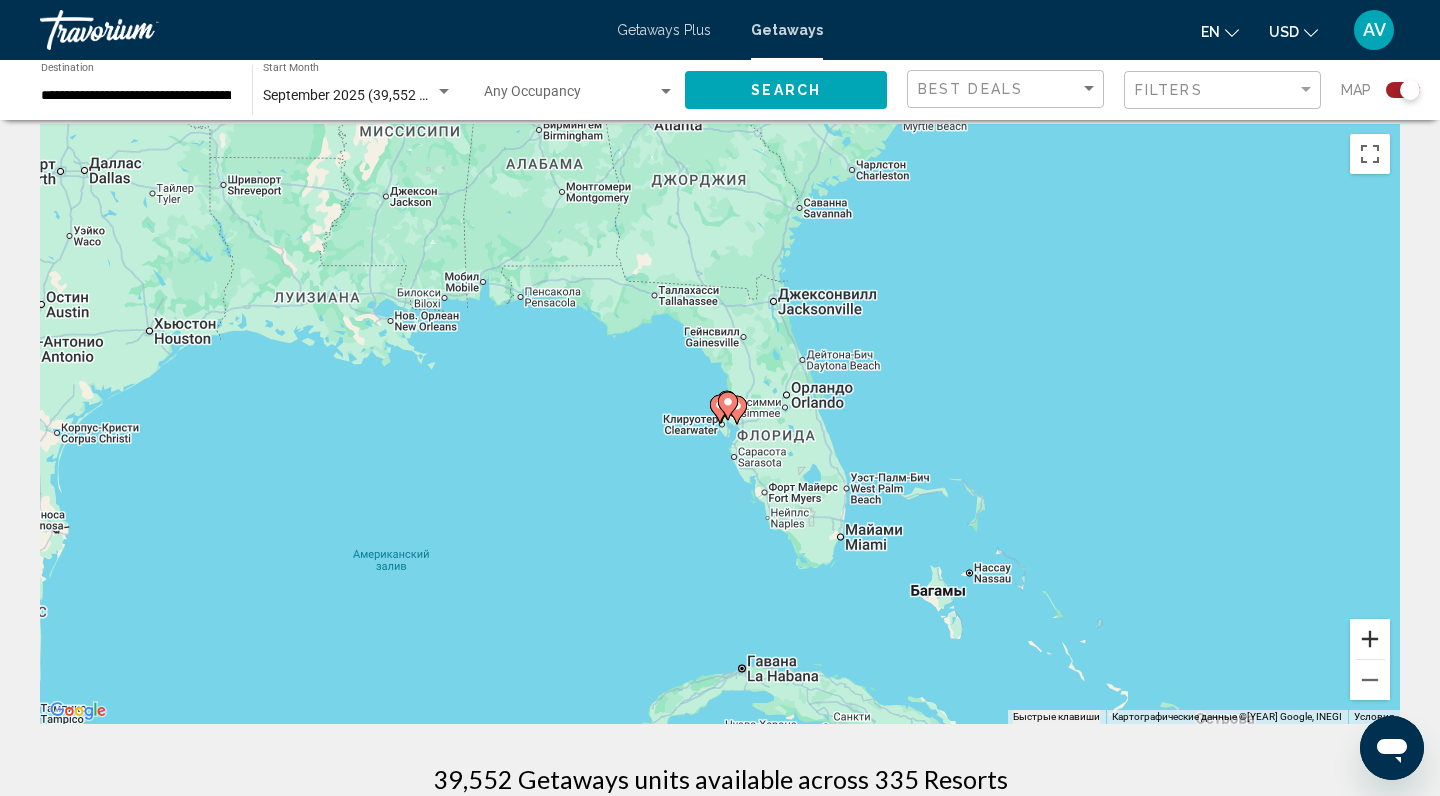 click at bounding box center [1370, 639] 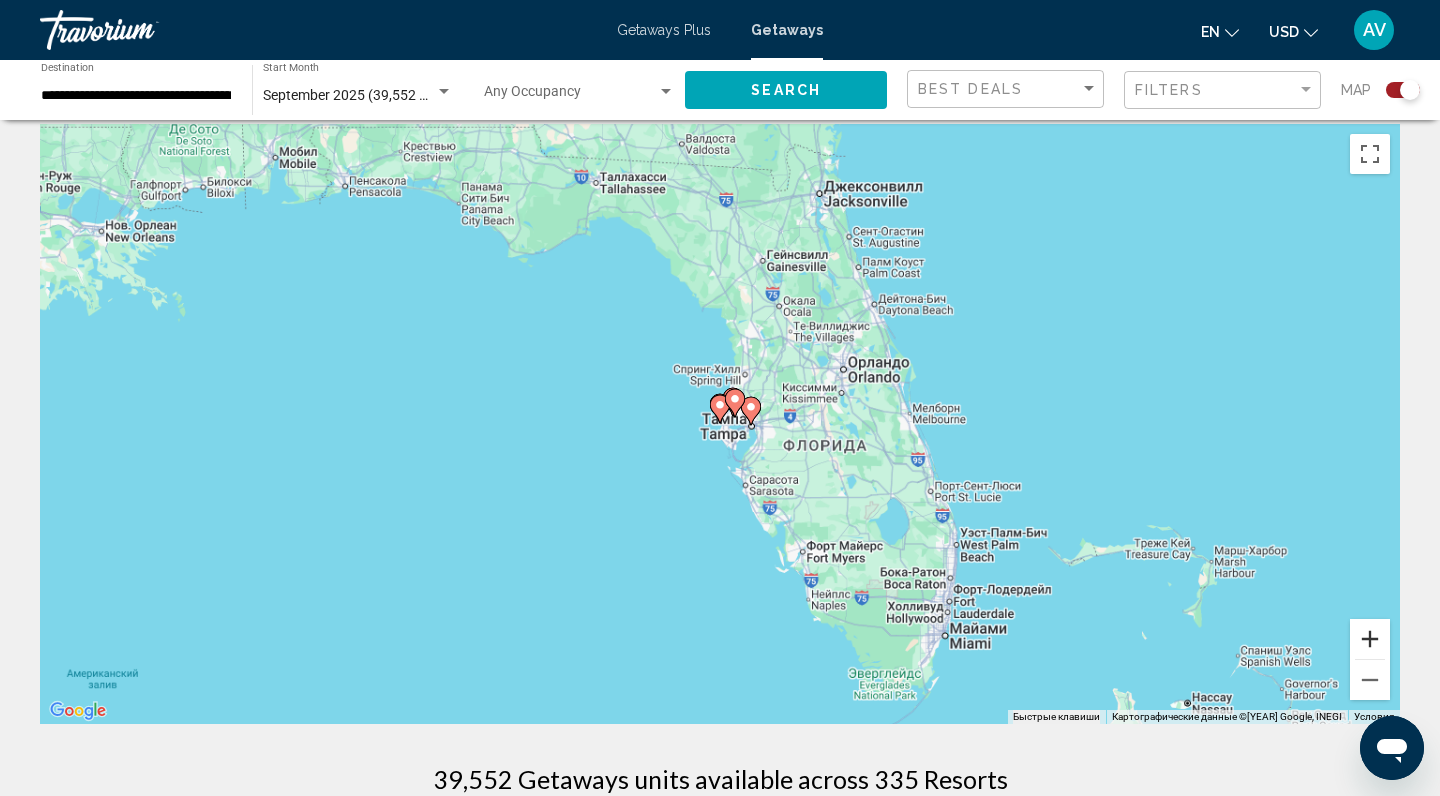 click at bounding box center (1370, 639) 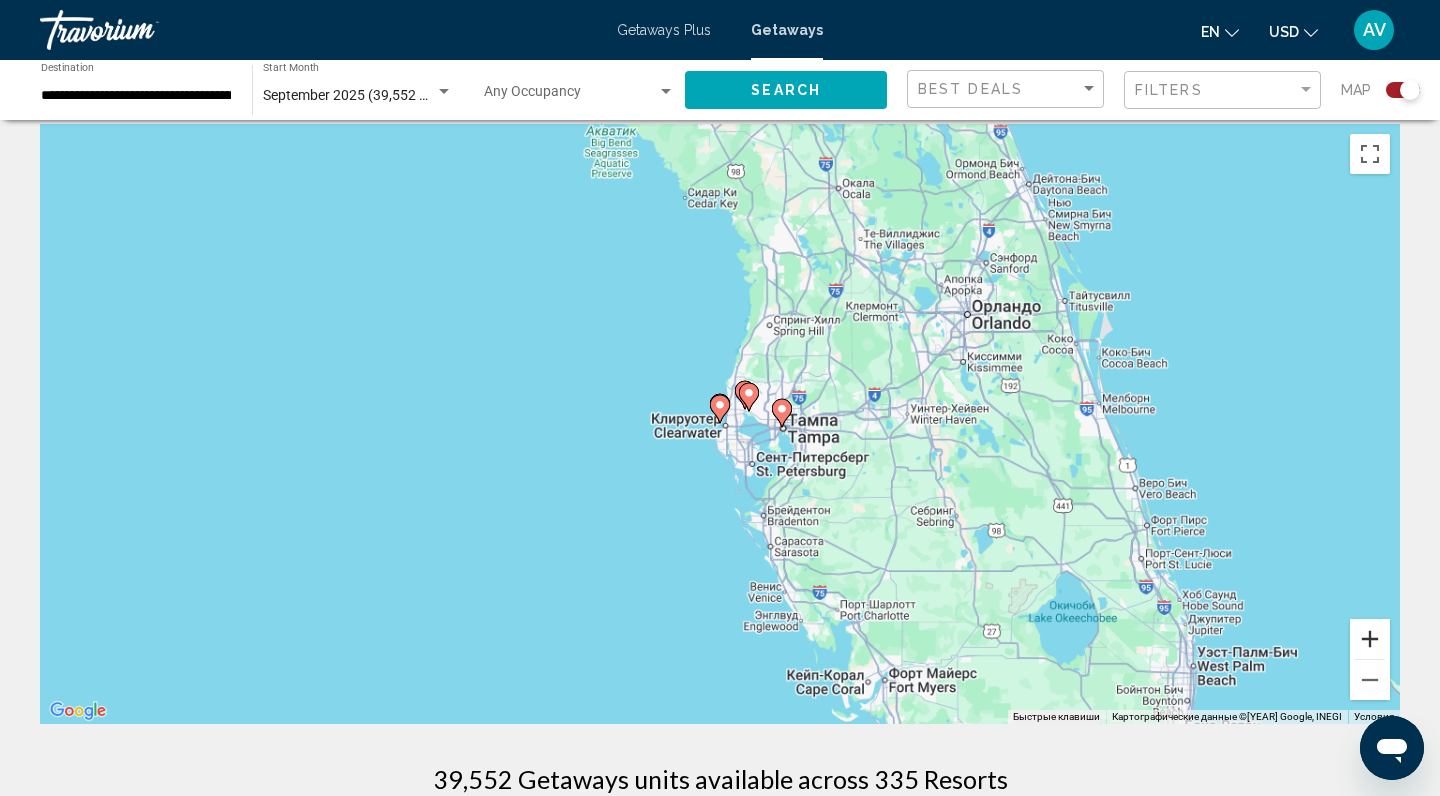 click at bounding box center (1370, 639) 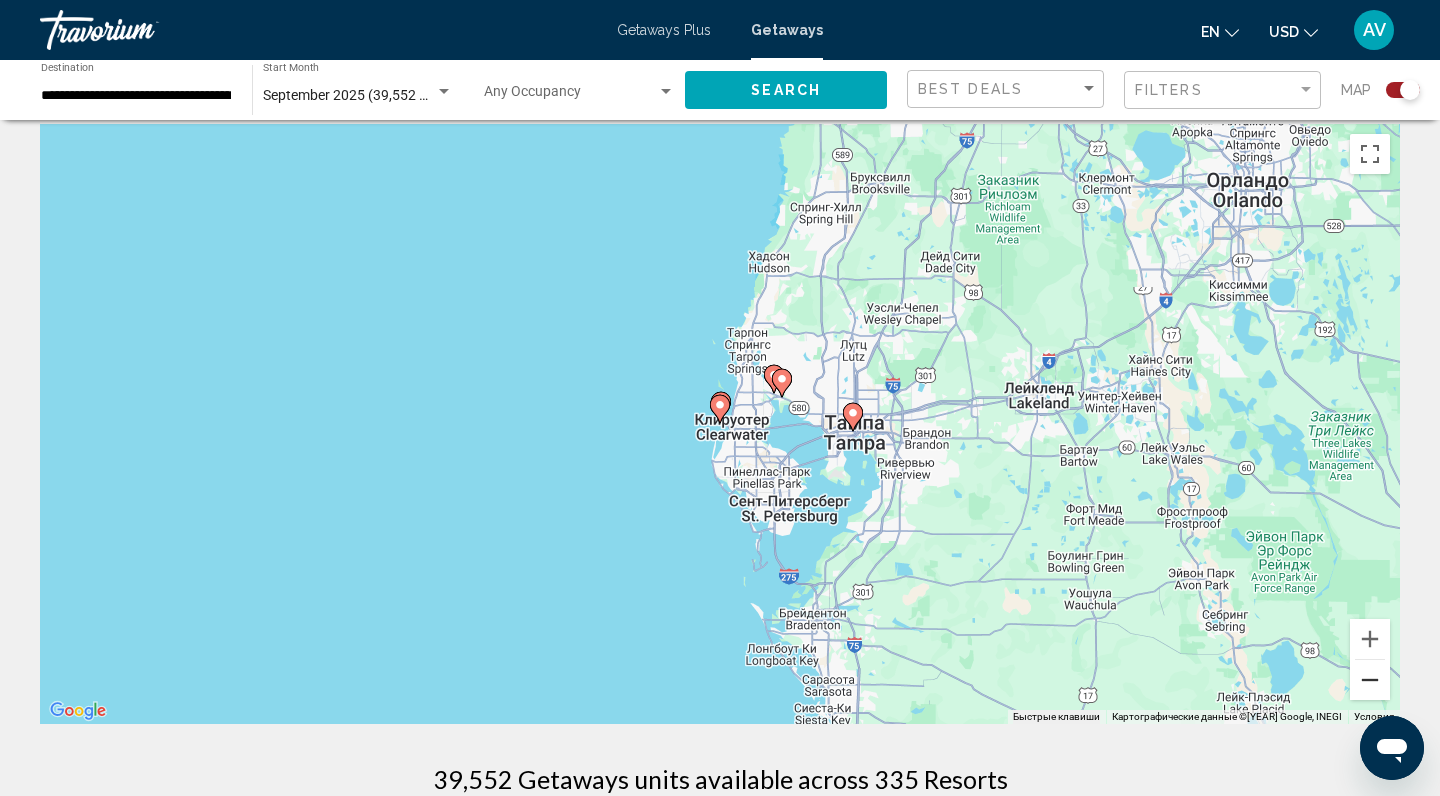 click at bounding box center (1370, 680) 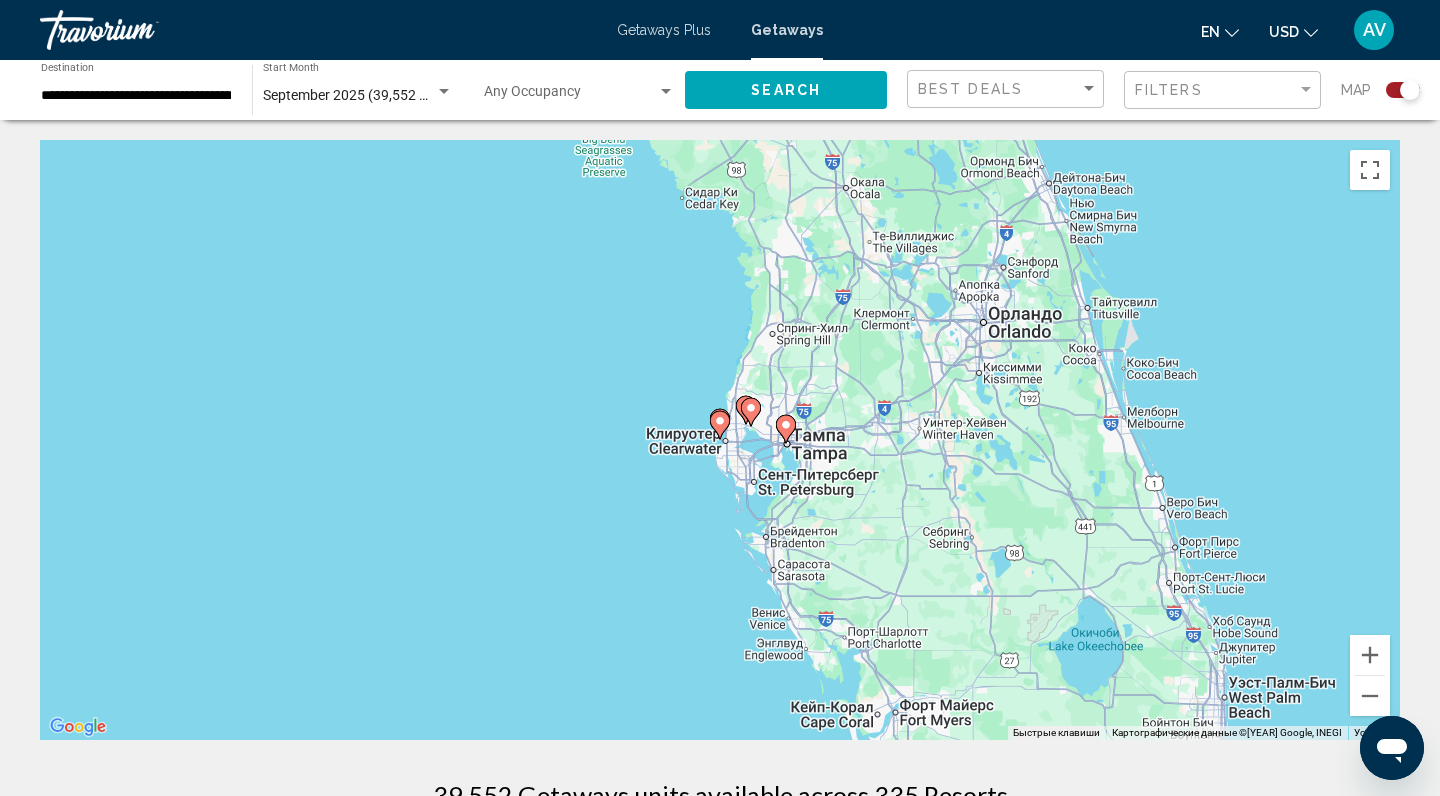 scroll, scrollTop: 696, scrollLeft: 0, axis: vertical 